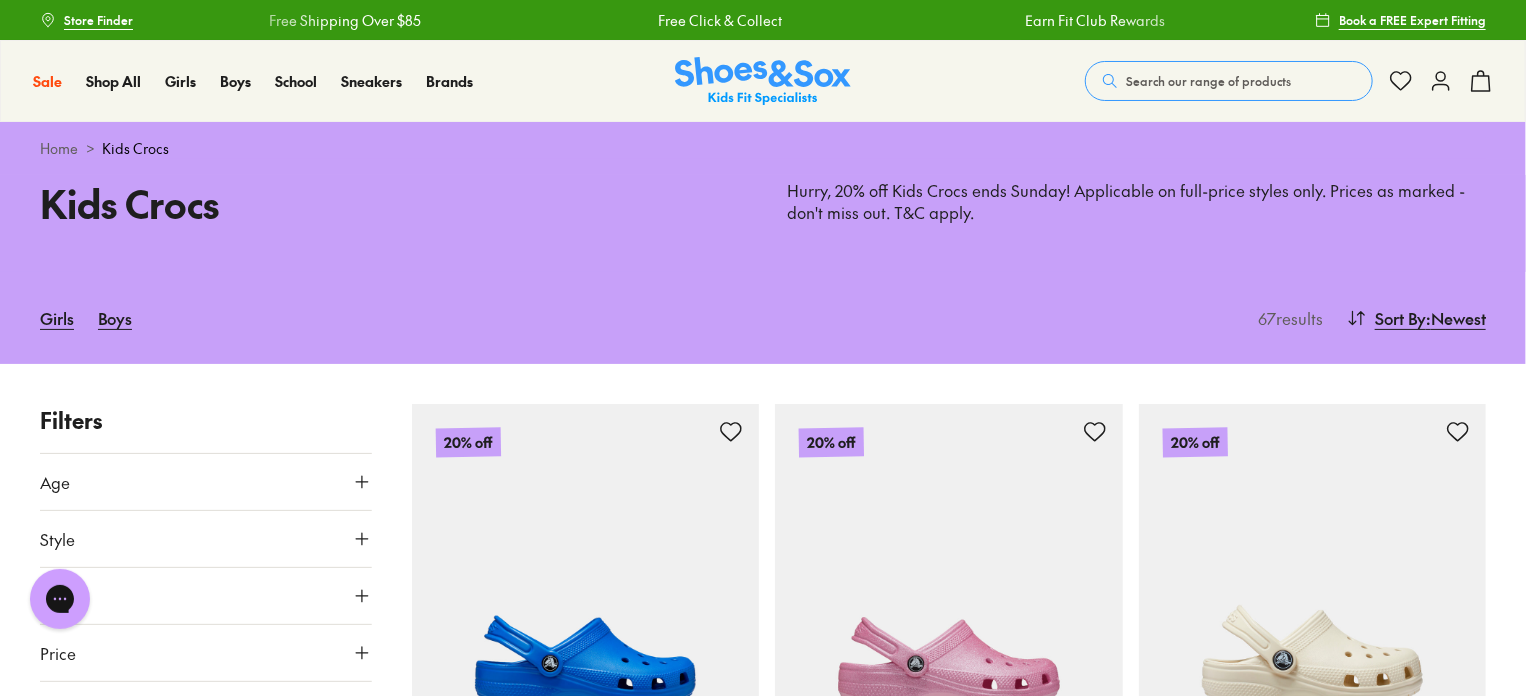 scroll, scrollTop: 0, scrollLeft: 0, axis: both 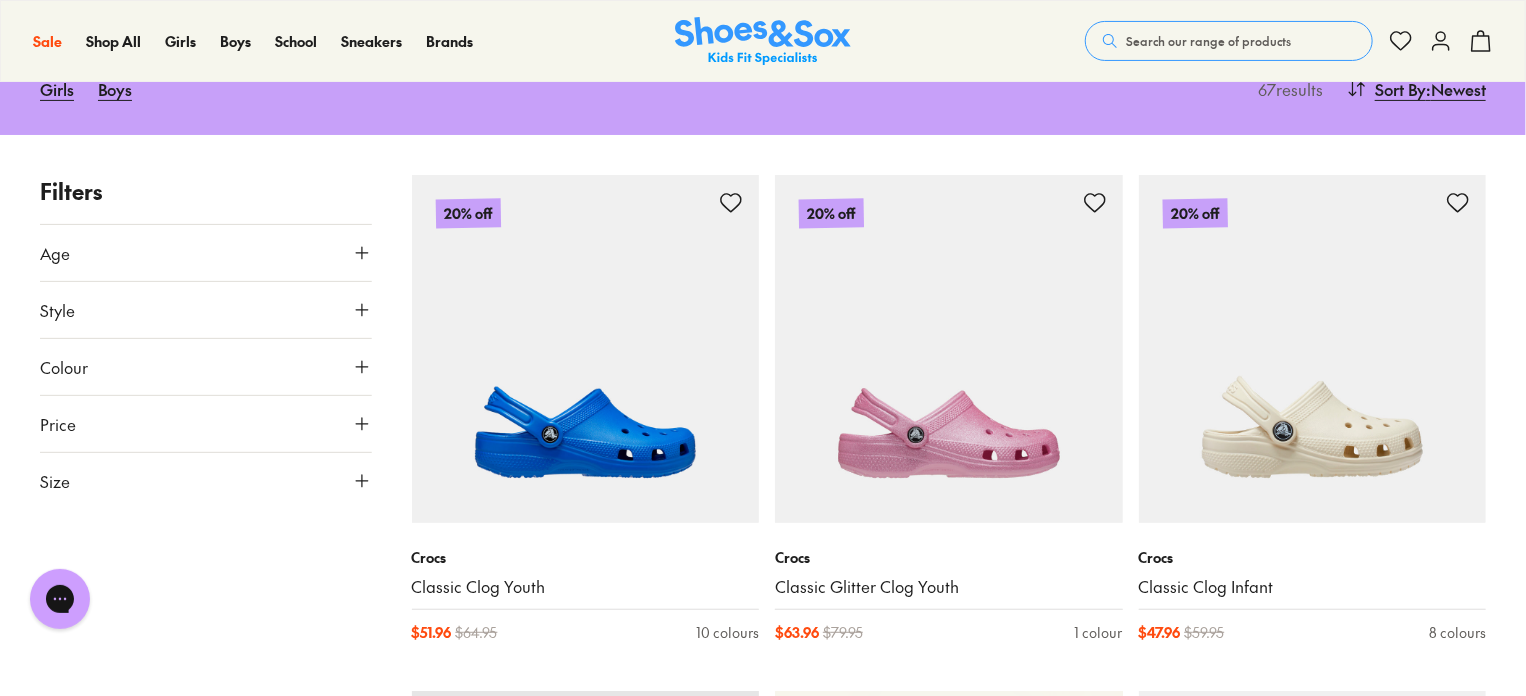 type on "****" 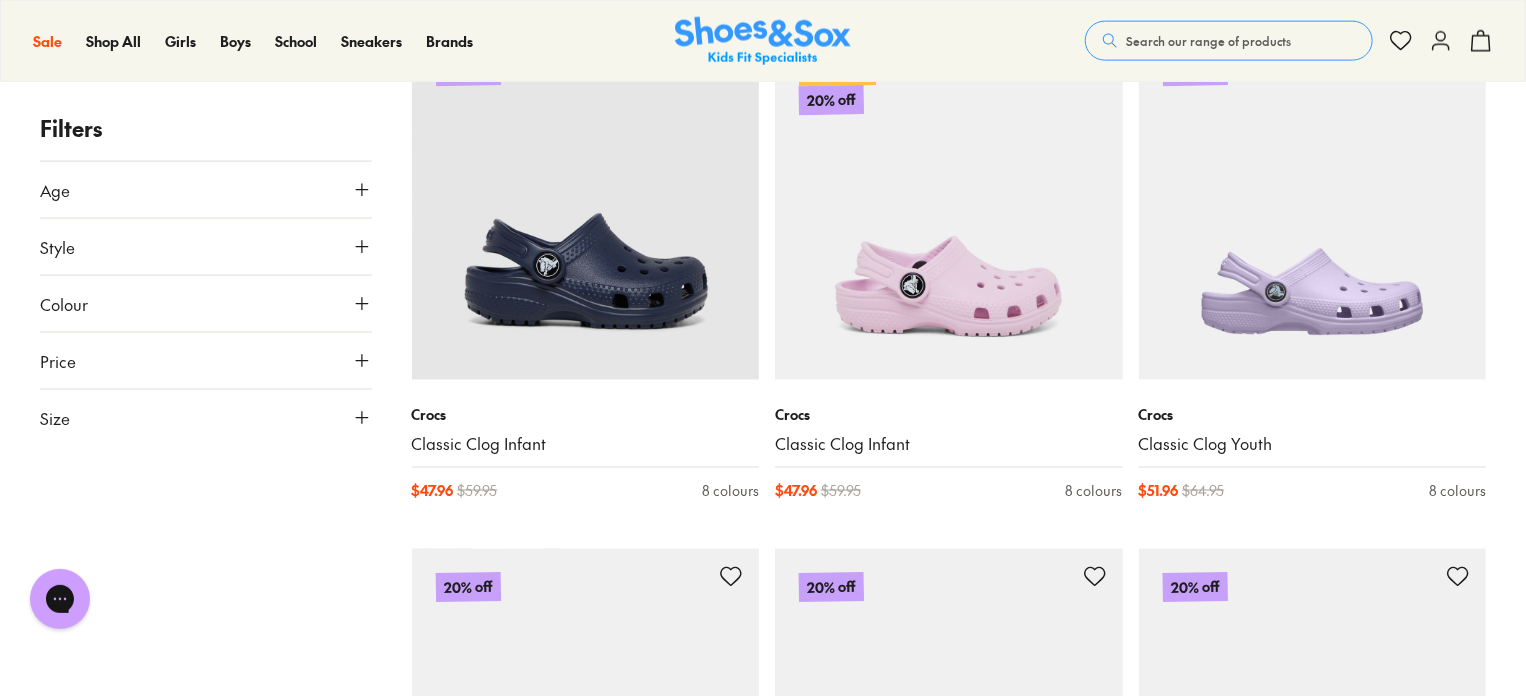 scroll, scrollTop: 1358, scrollLeft: 0, axis: vertical 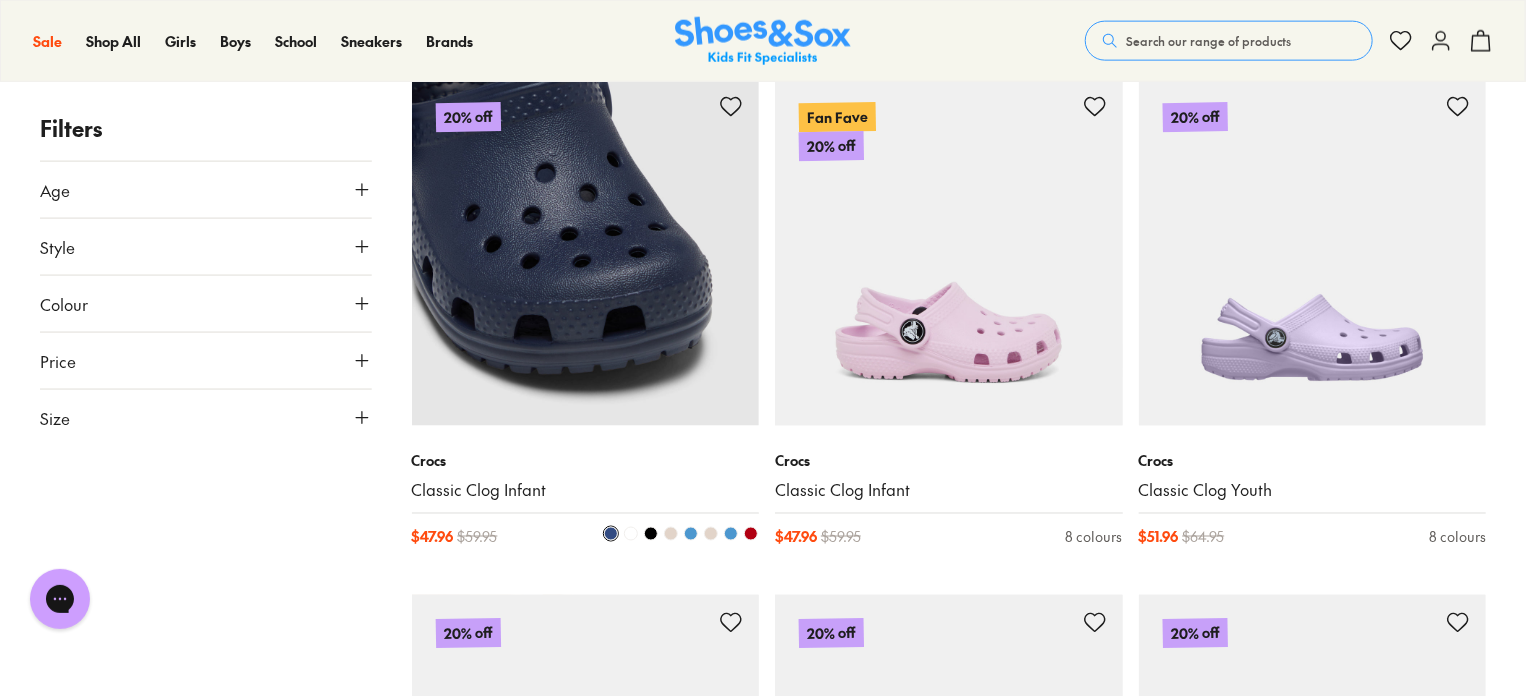 click at bounding box center (586, 253) 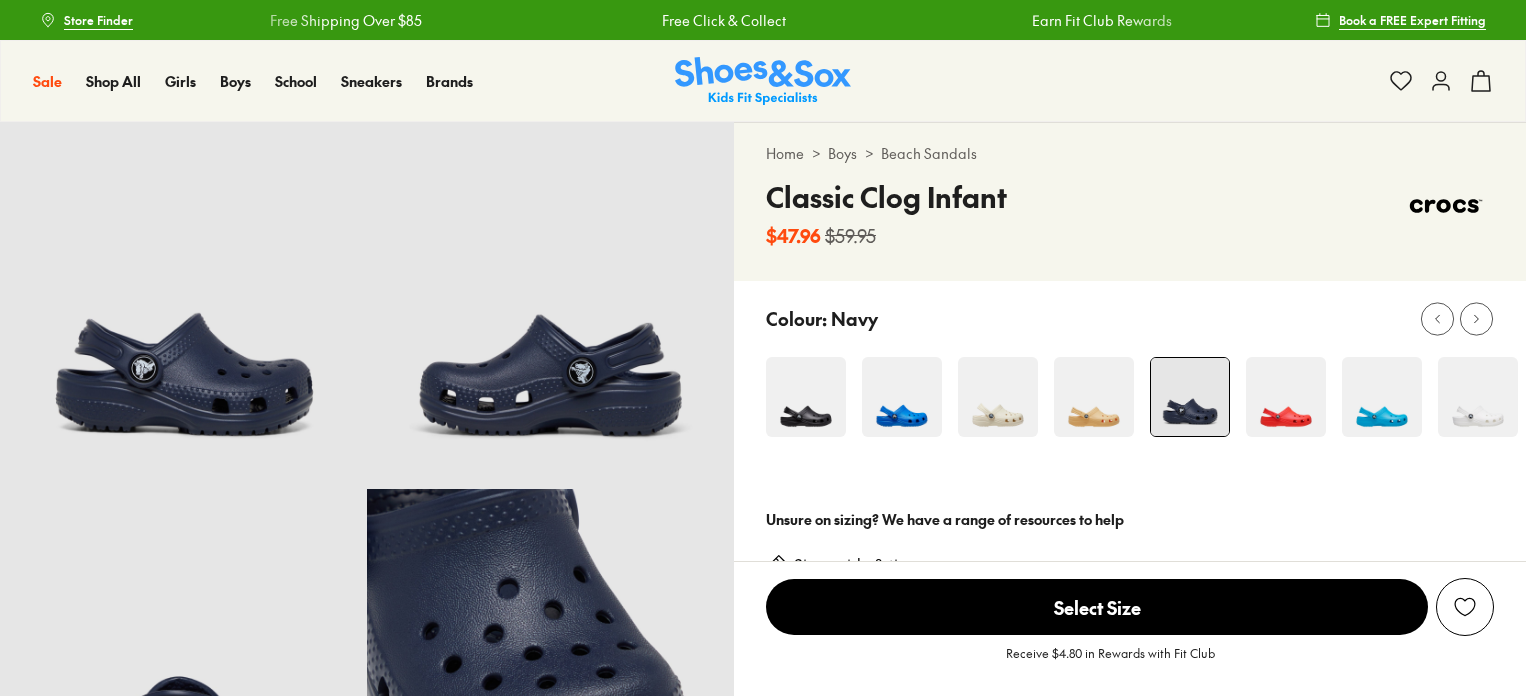 scroll, scrollTop: 0, scrollLeft: 0, axis: both 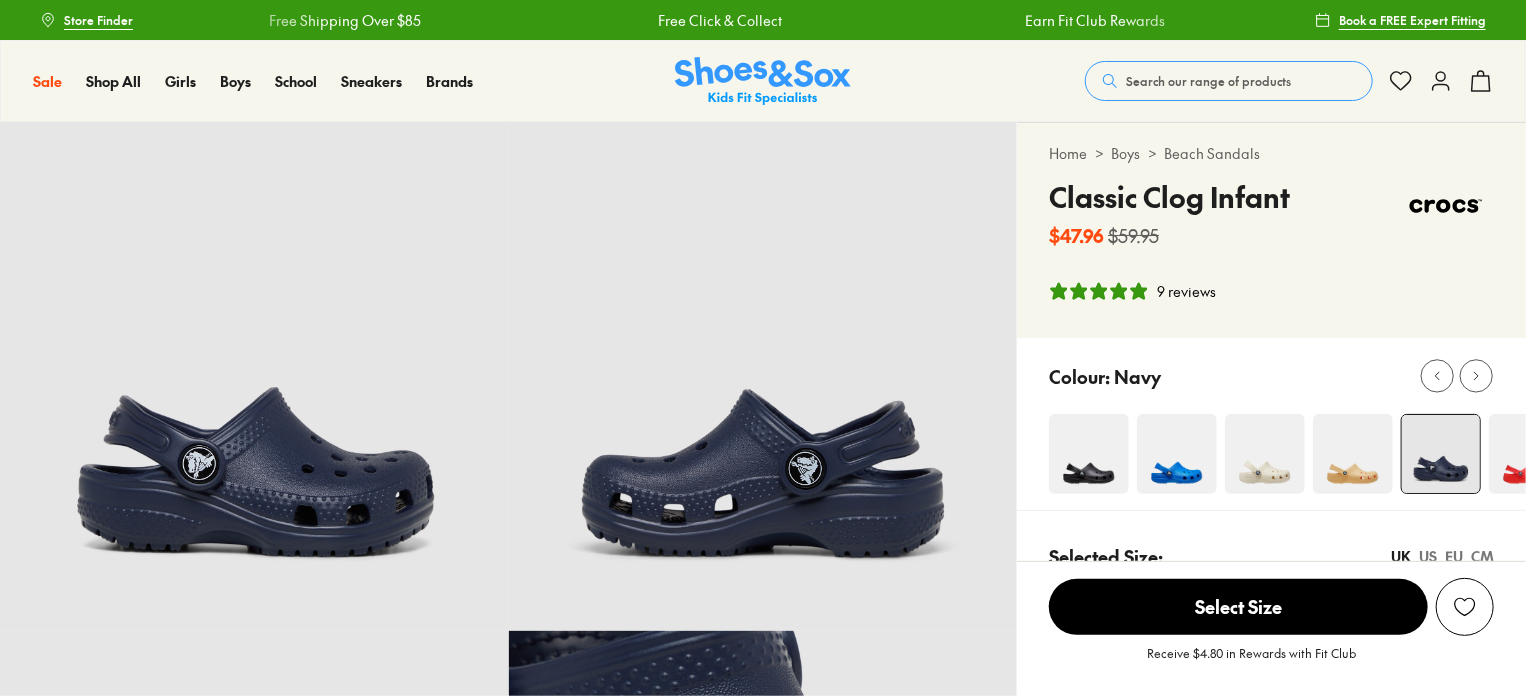 select on "*" 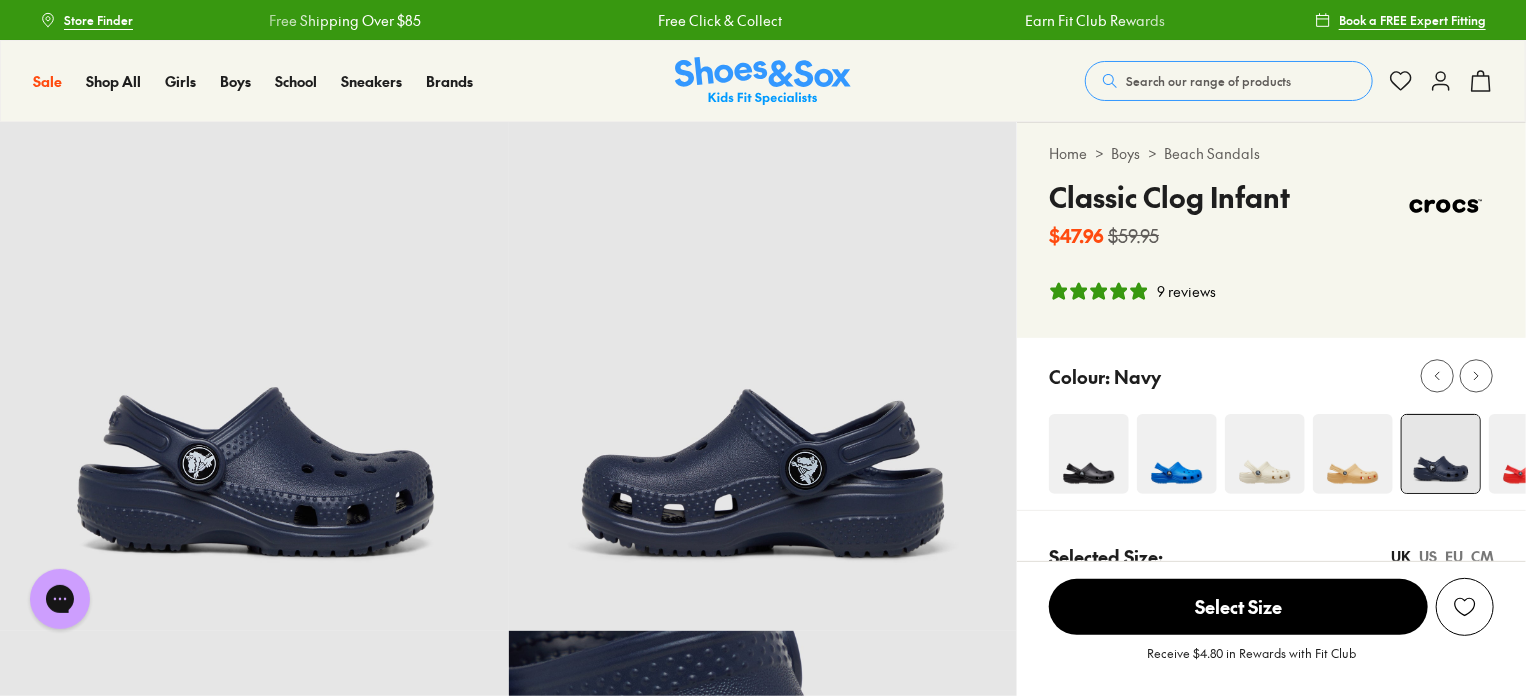 scroll, scrollTop: 0, scrollLeft: 0, axis: both 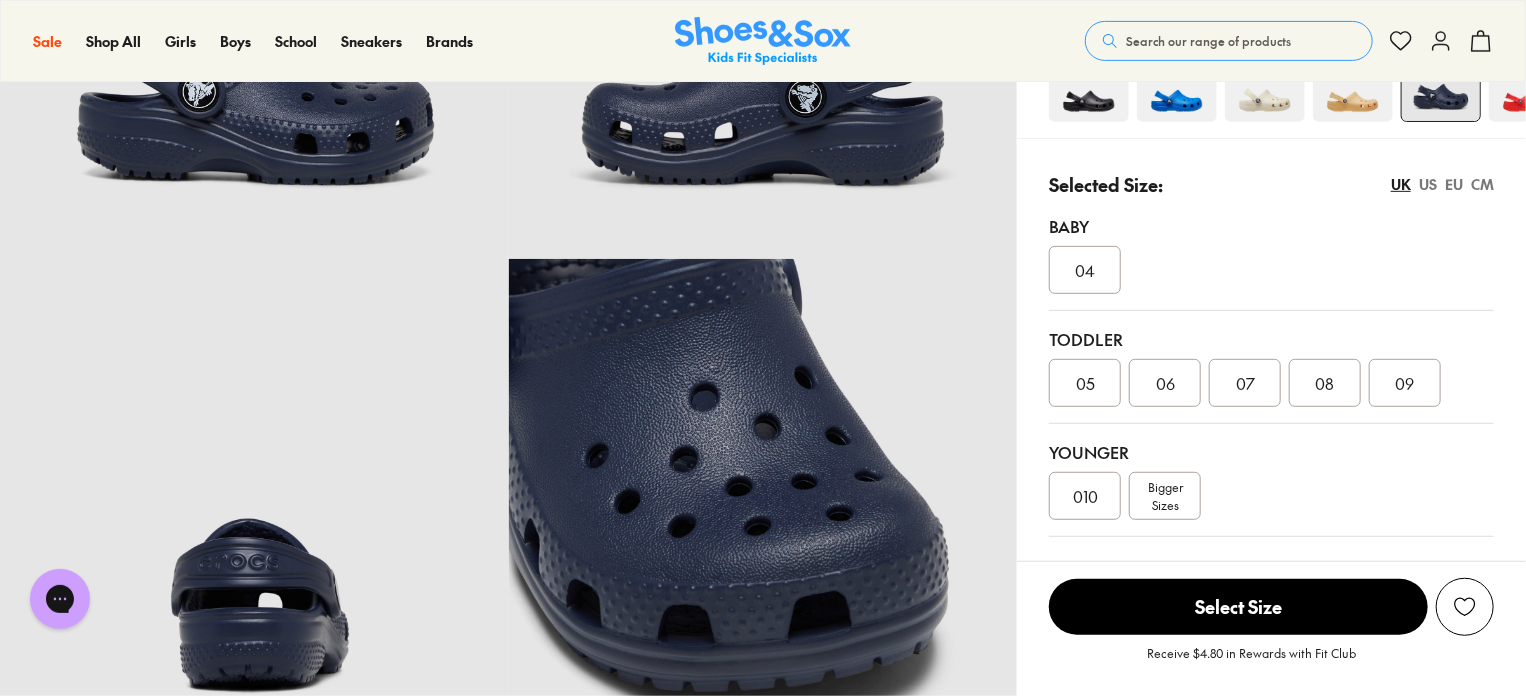click on "010" at bounding box center (1085, 496) 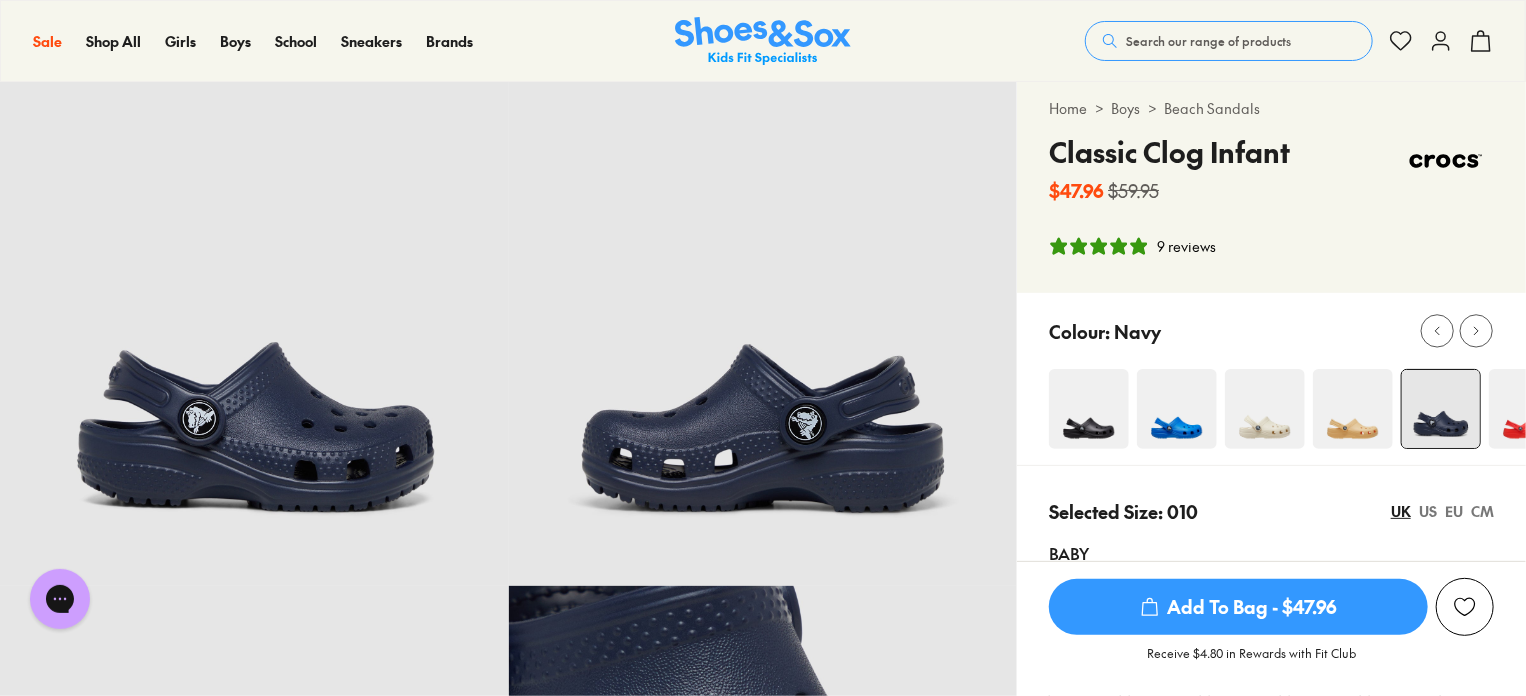 scroll, scrollTop: 0, scrollLeft: 0, axis: both 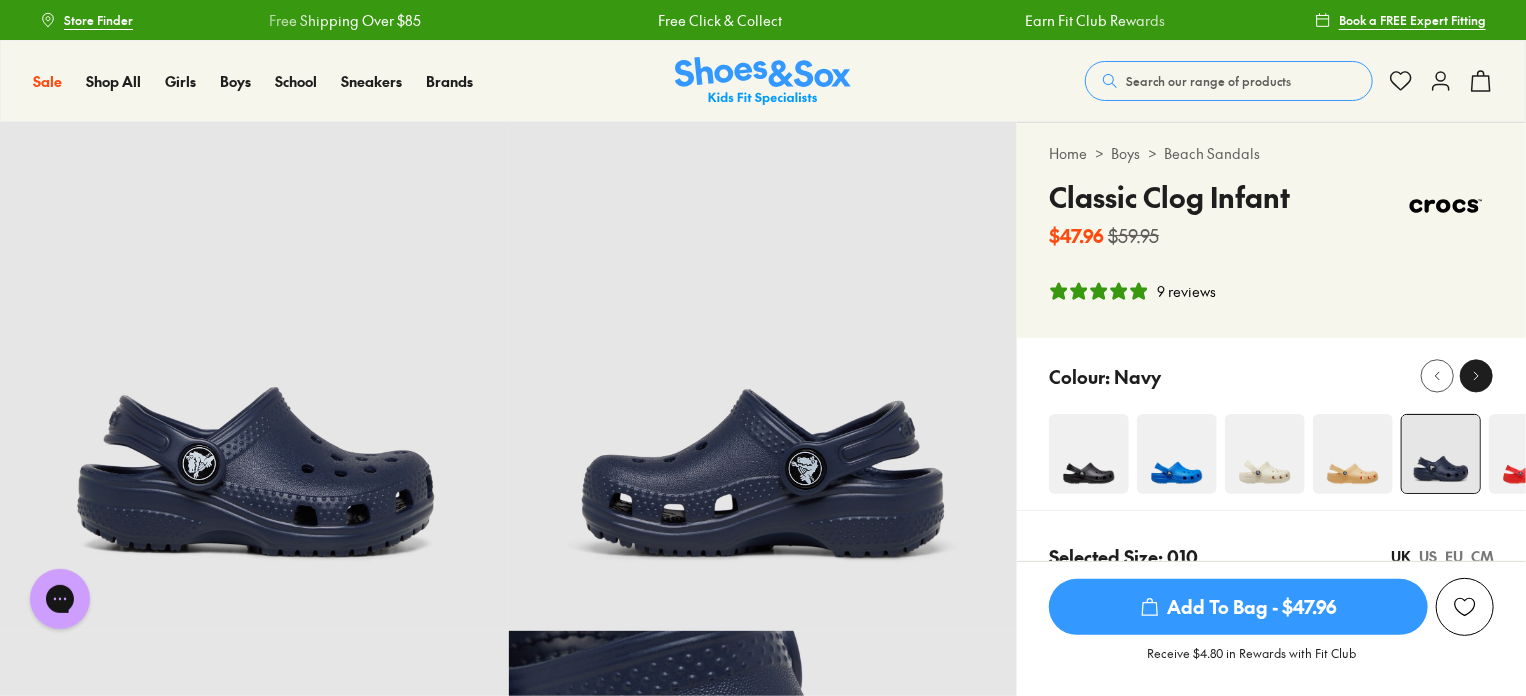 click 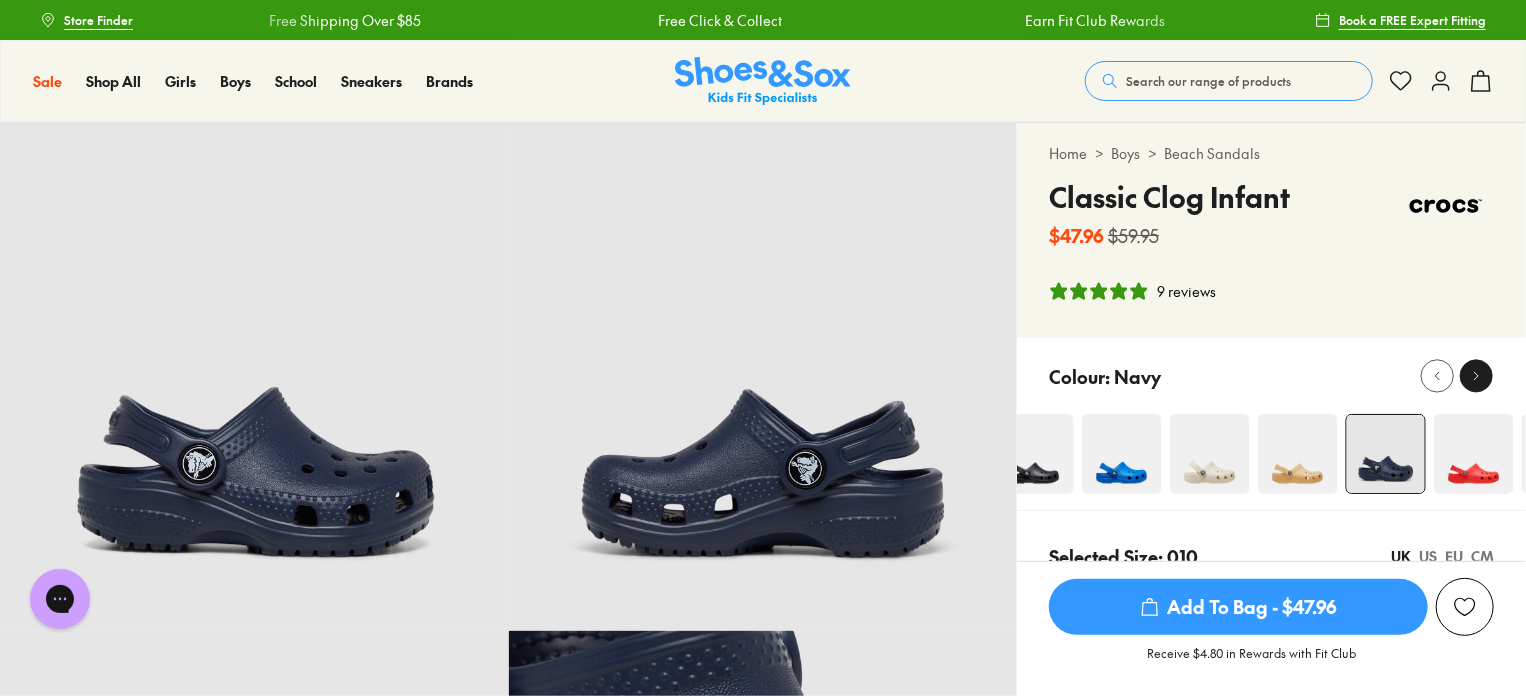 click 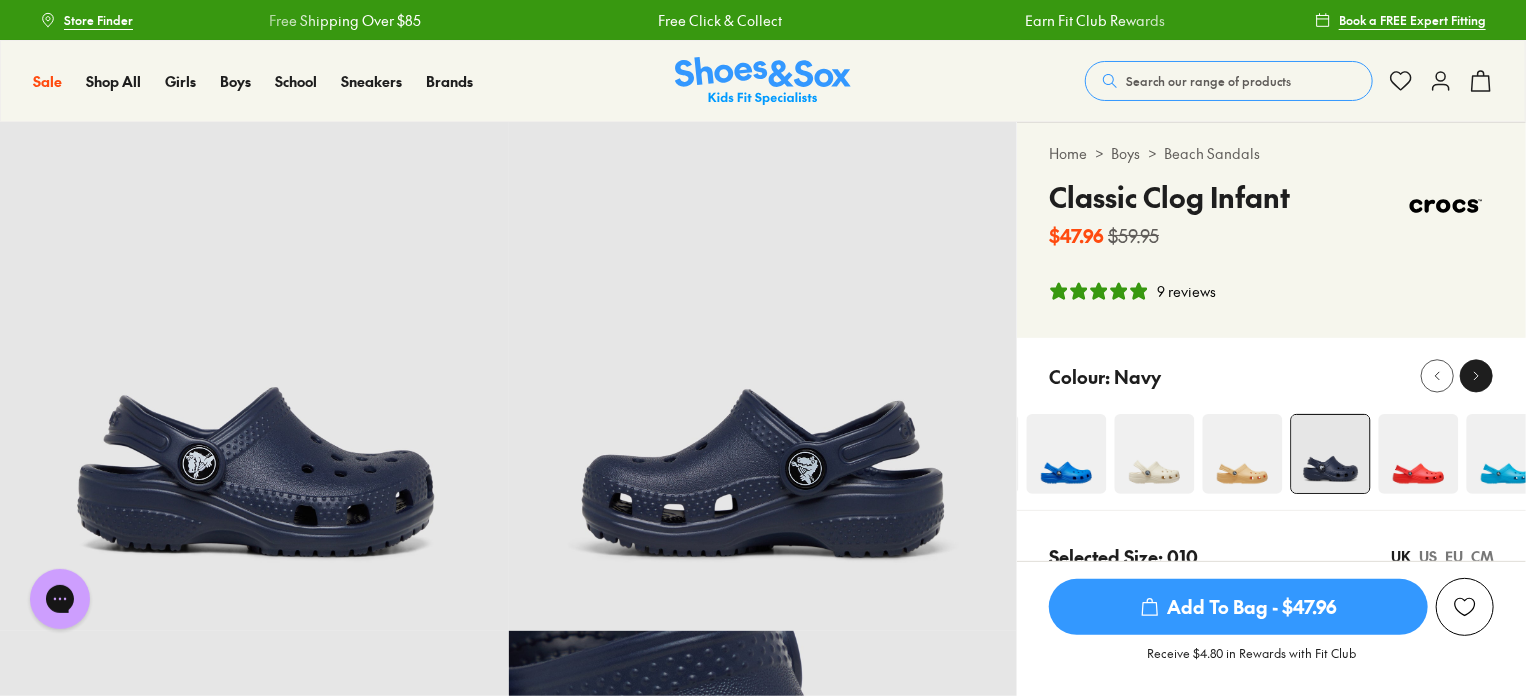 click 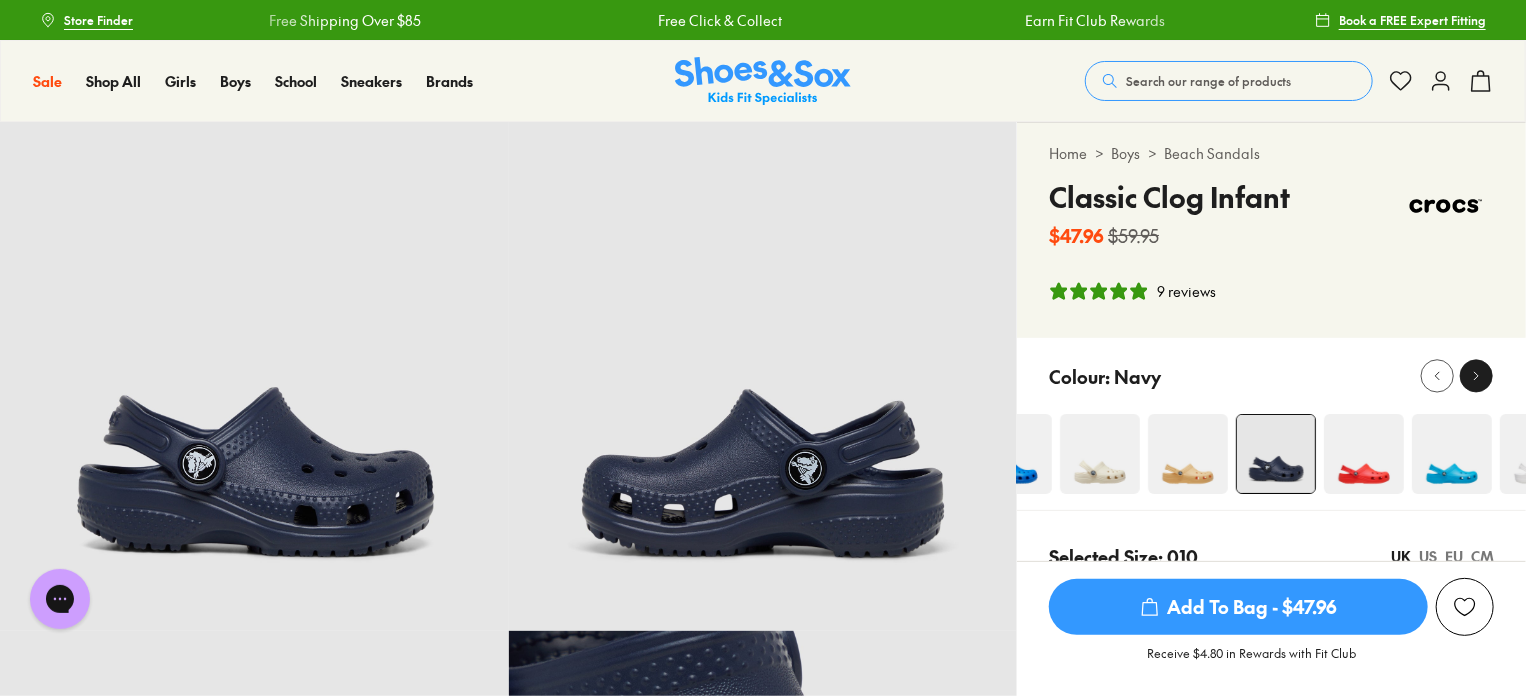 click 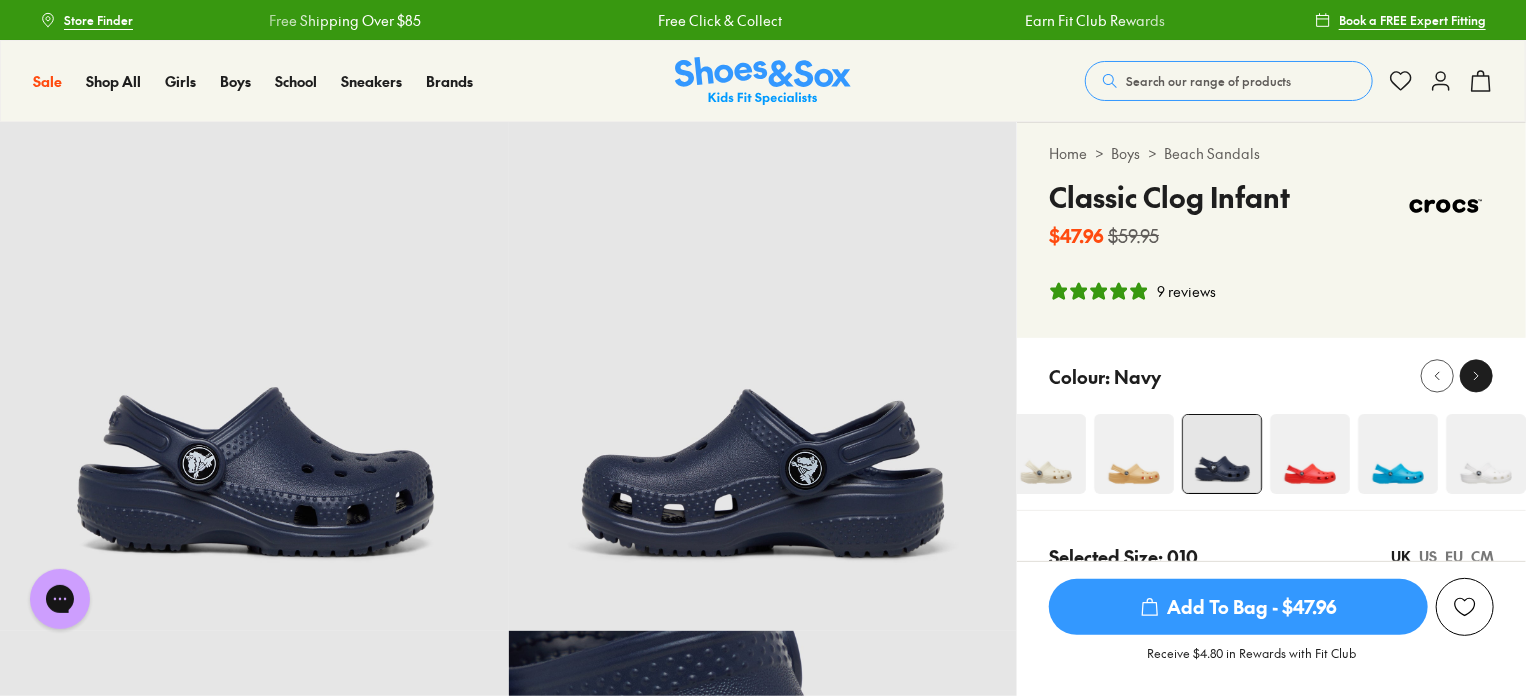 click 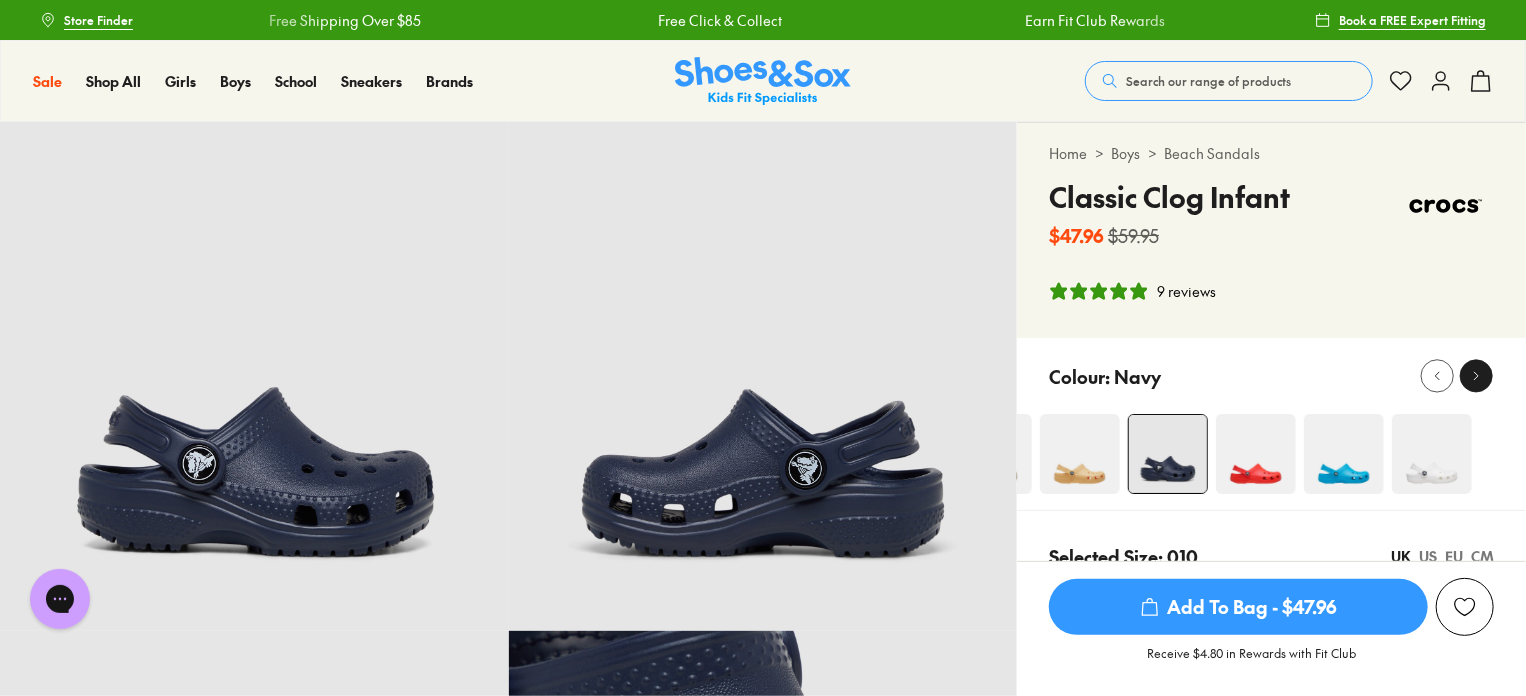 click 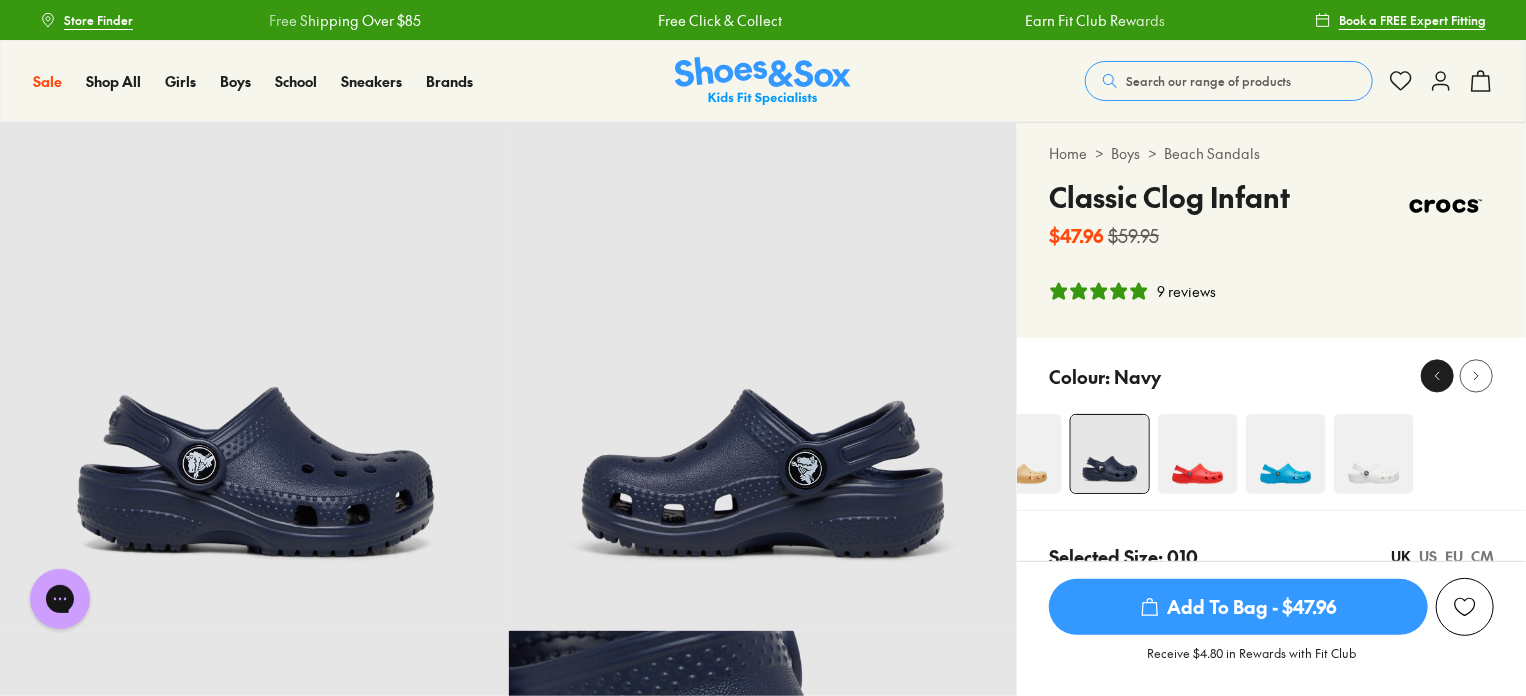 click 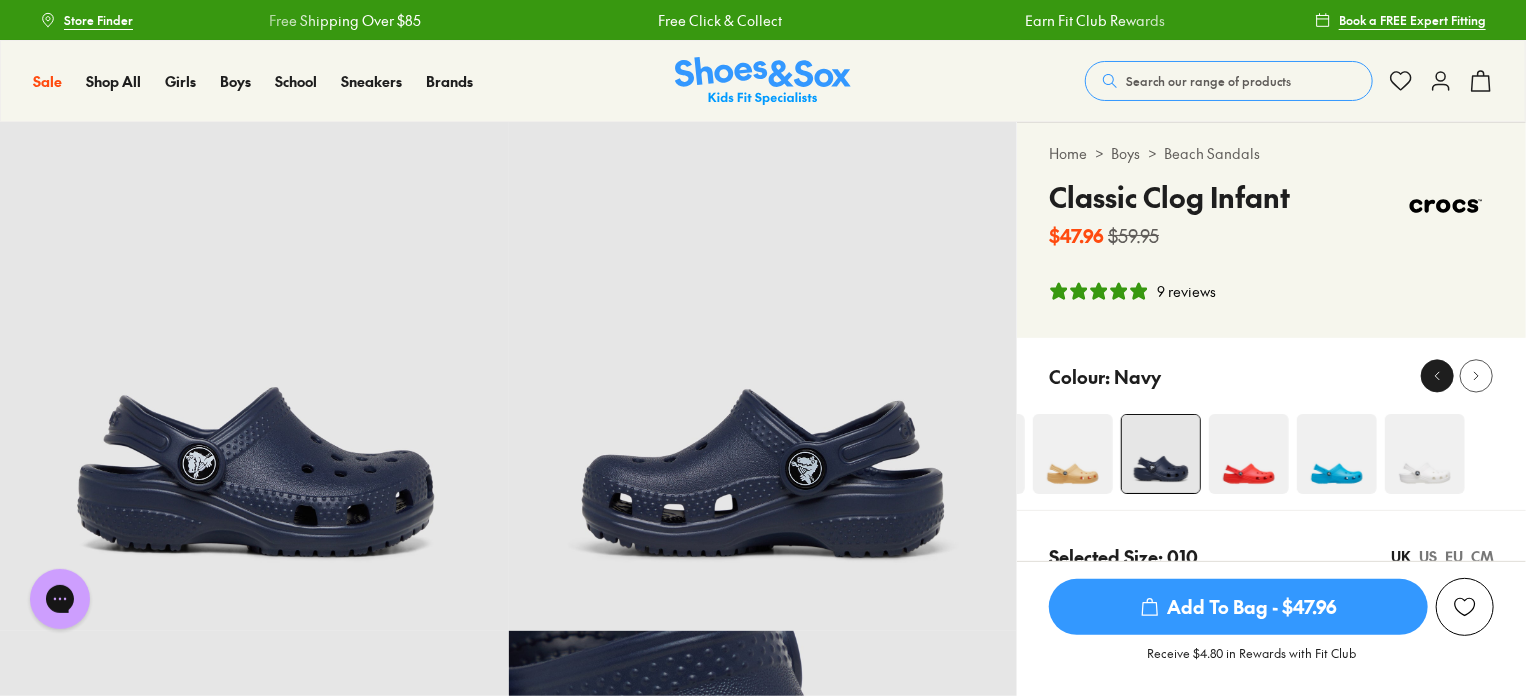 click 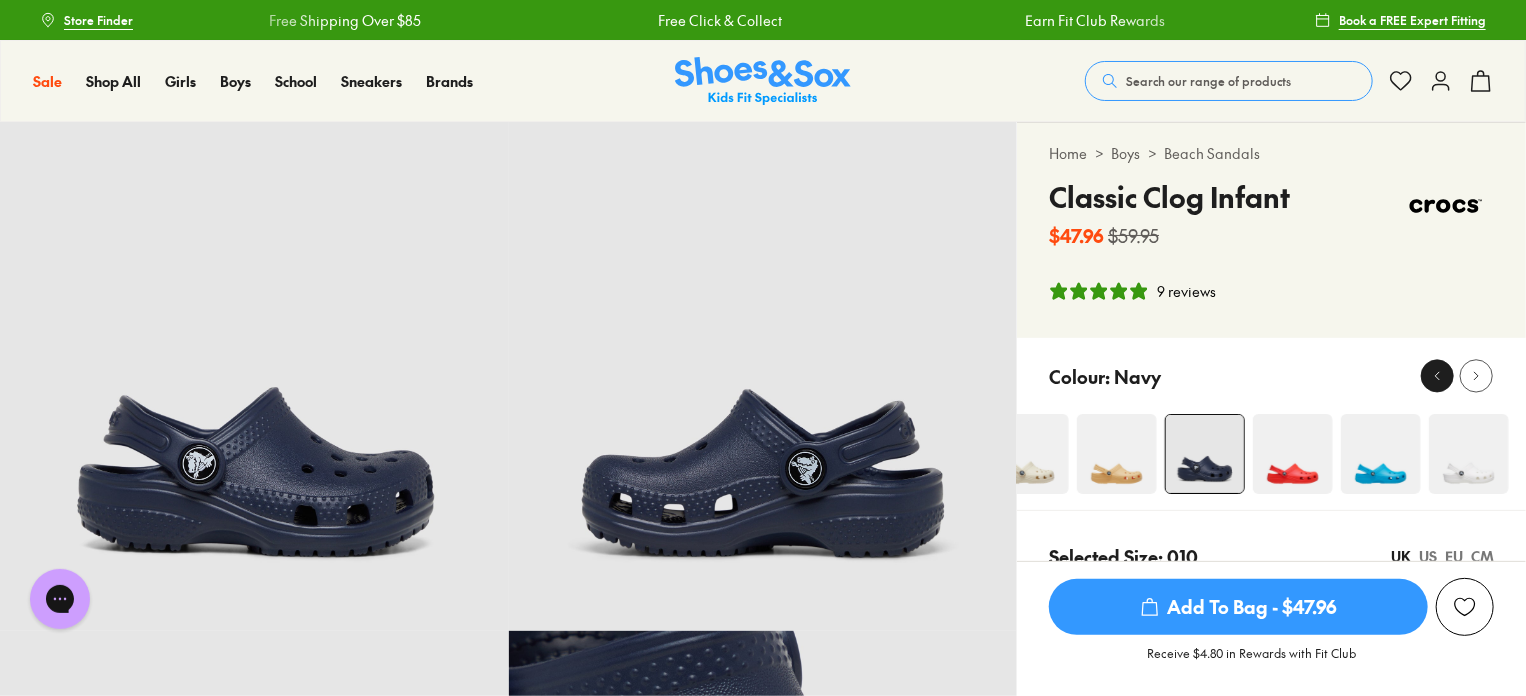 click 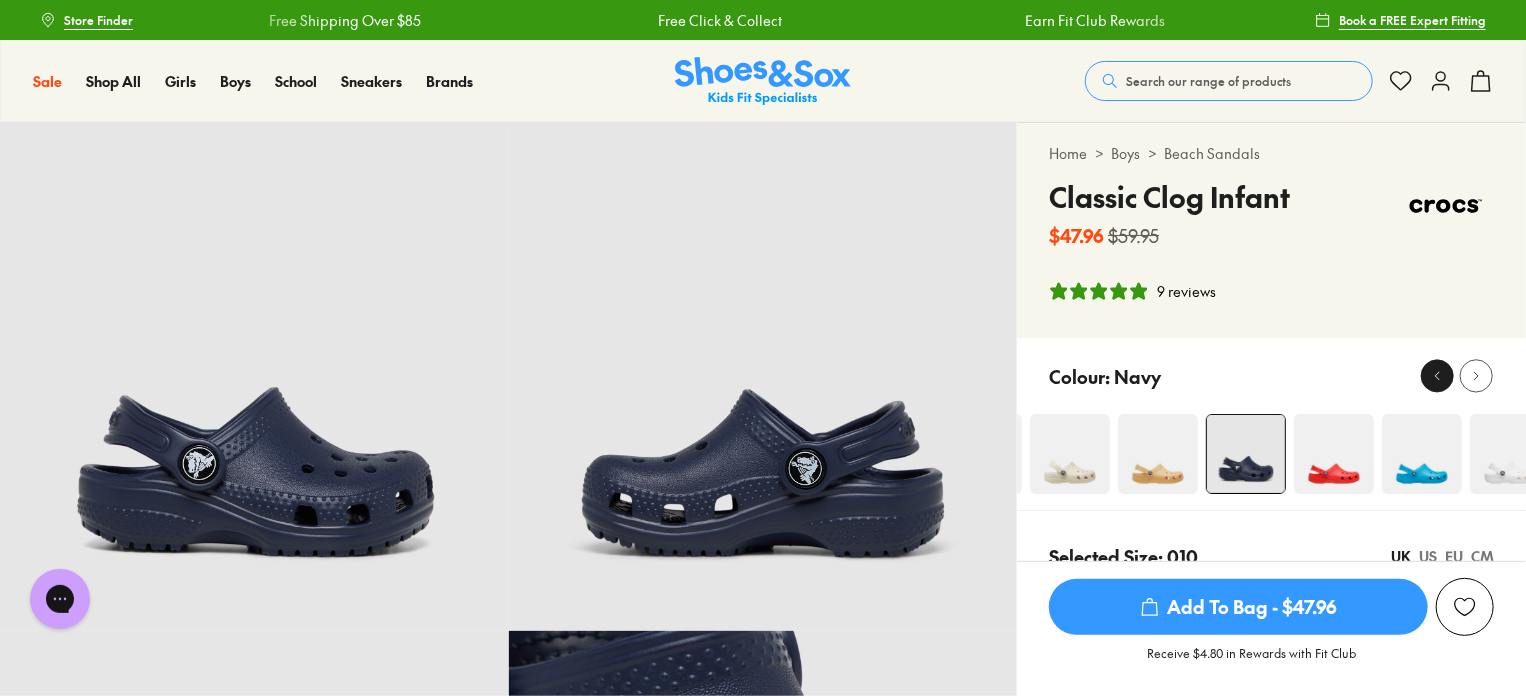 click 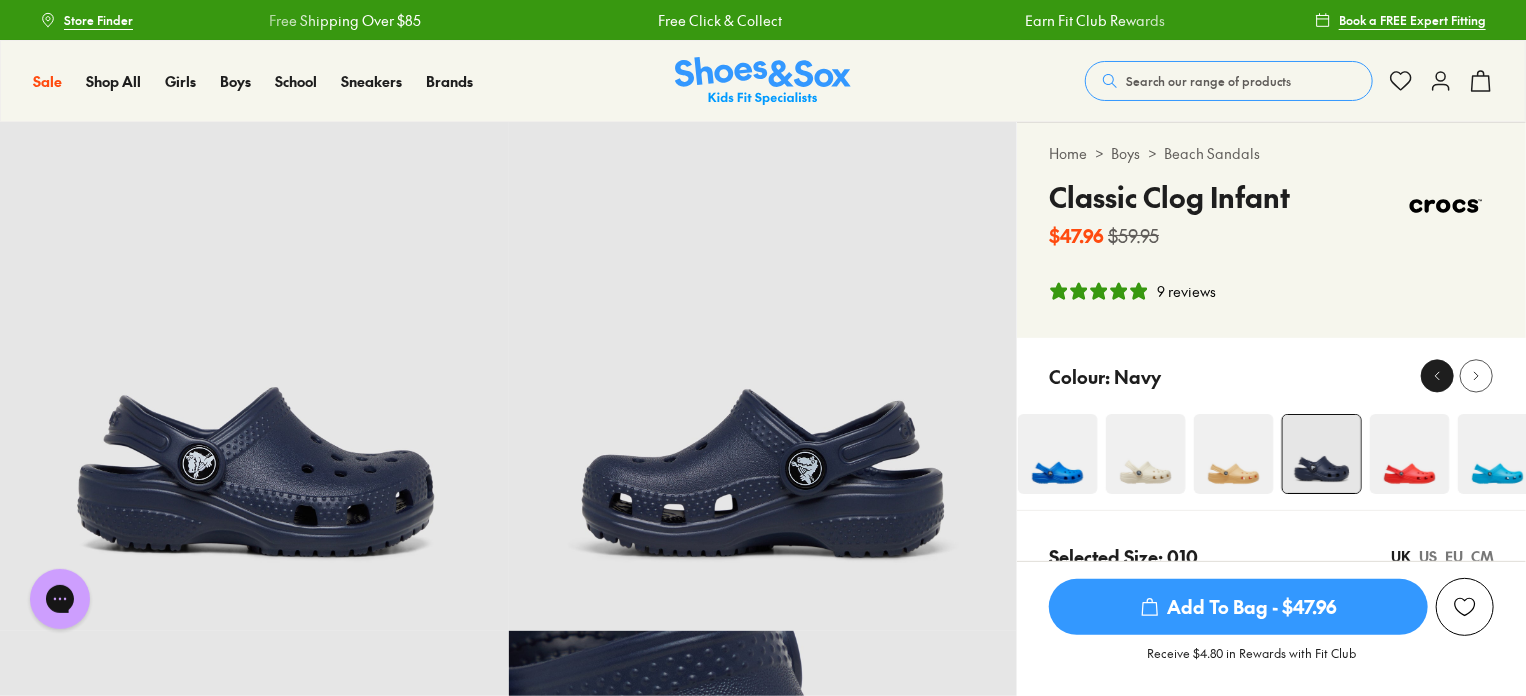 click 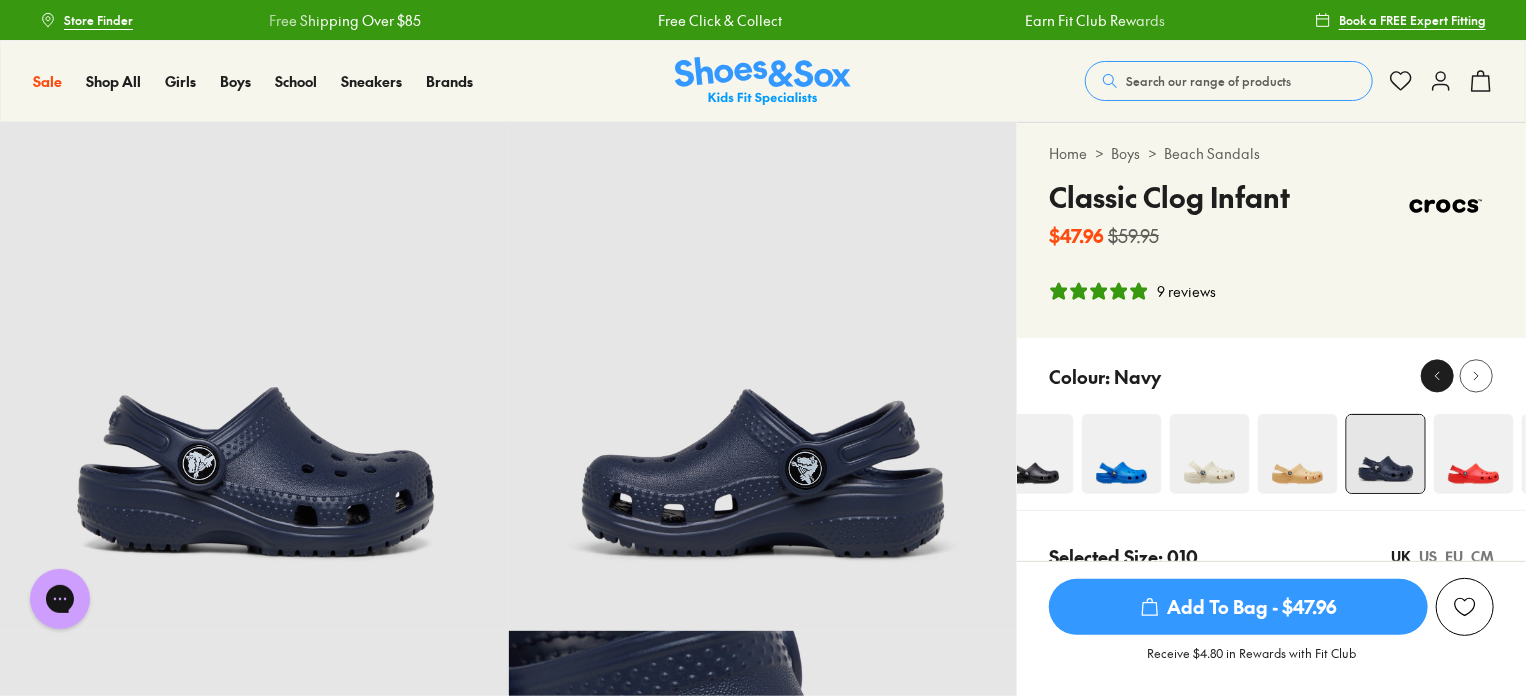 click 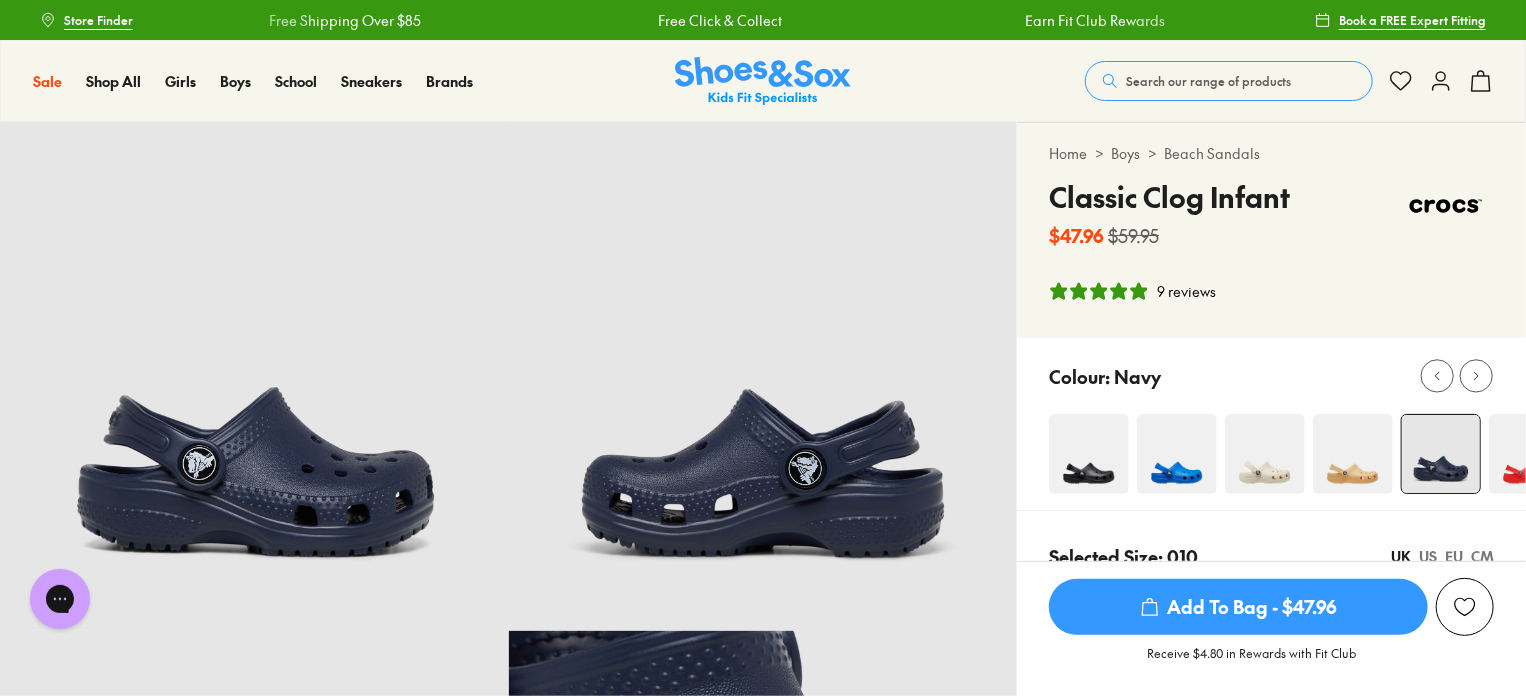 click at bounding box center (1441, 454) 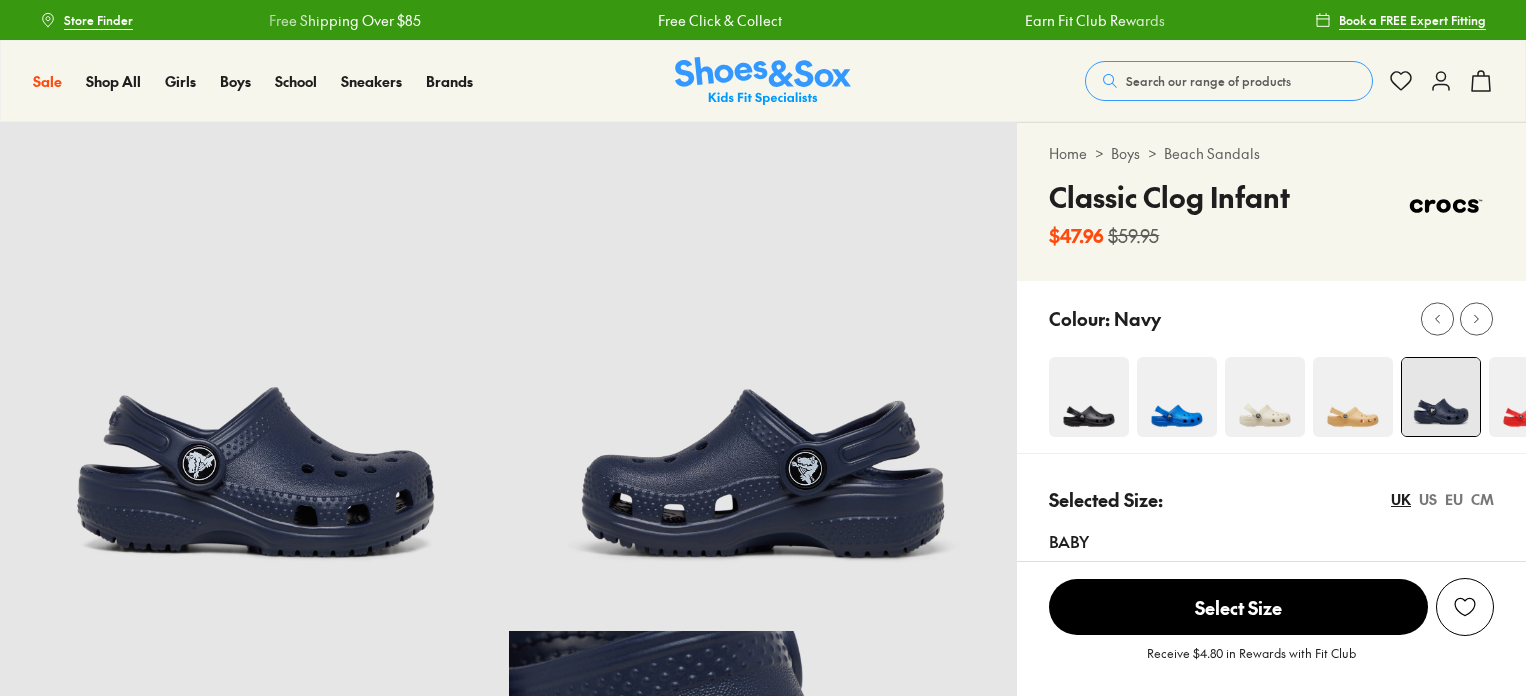 scroll, scrollTop: 0, scrollLeft: 0, axis: both 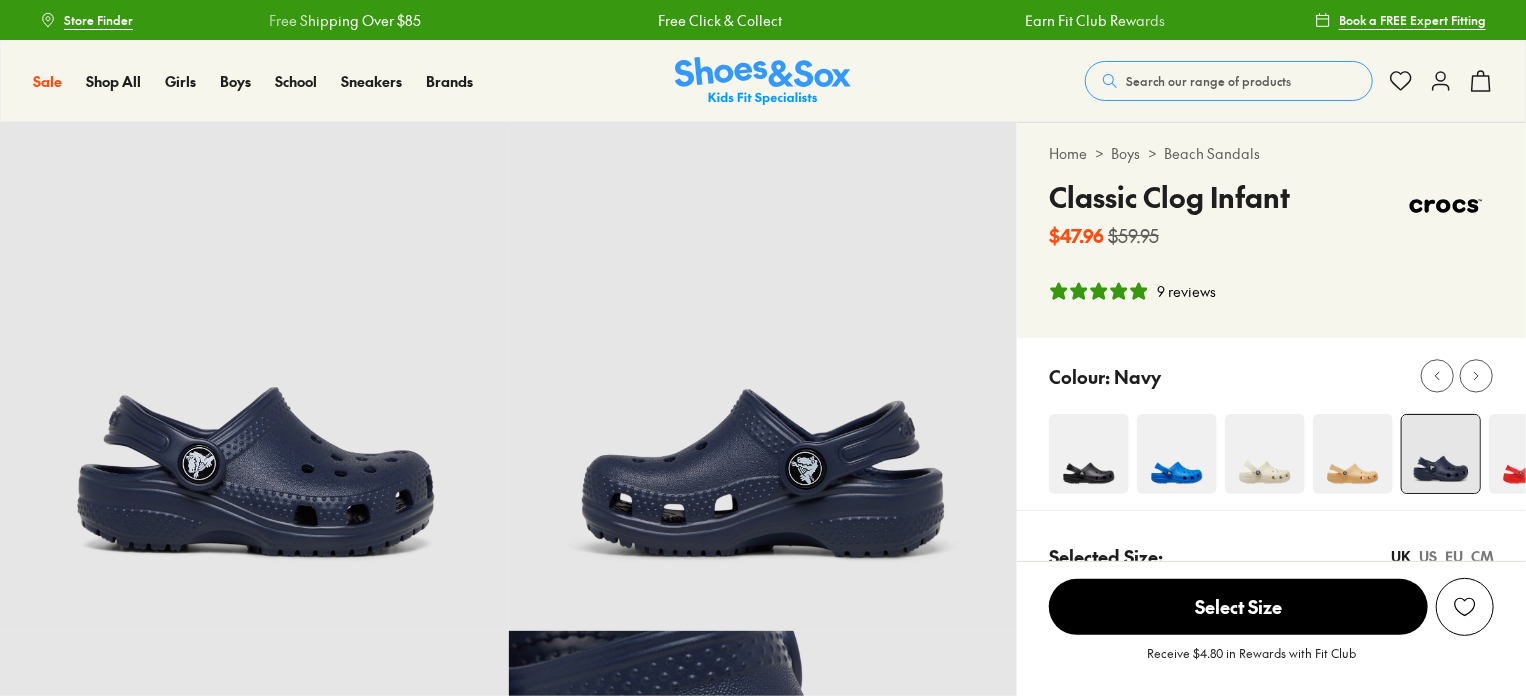 select on "*" 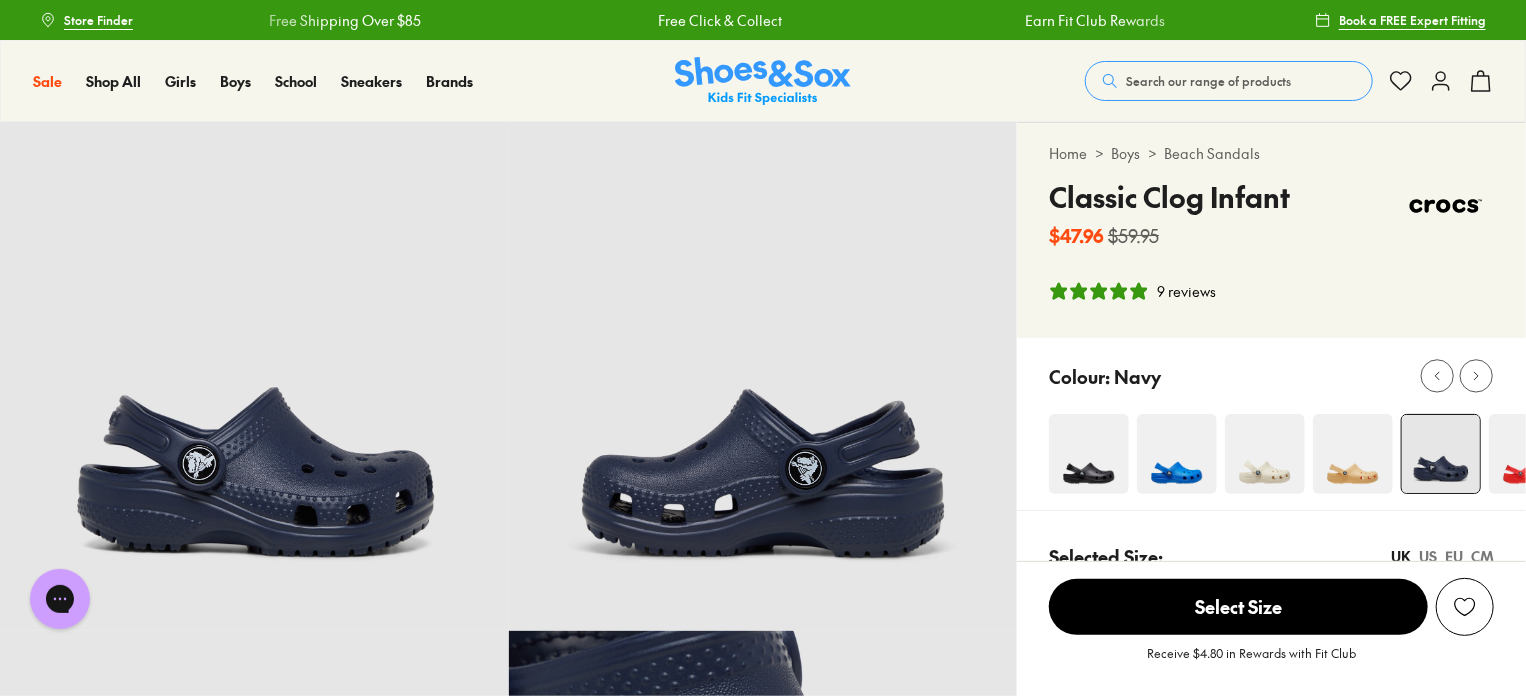 scroll, scrollTop: 0, scrollLeft: 0, axis: both 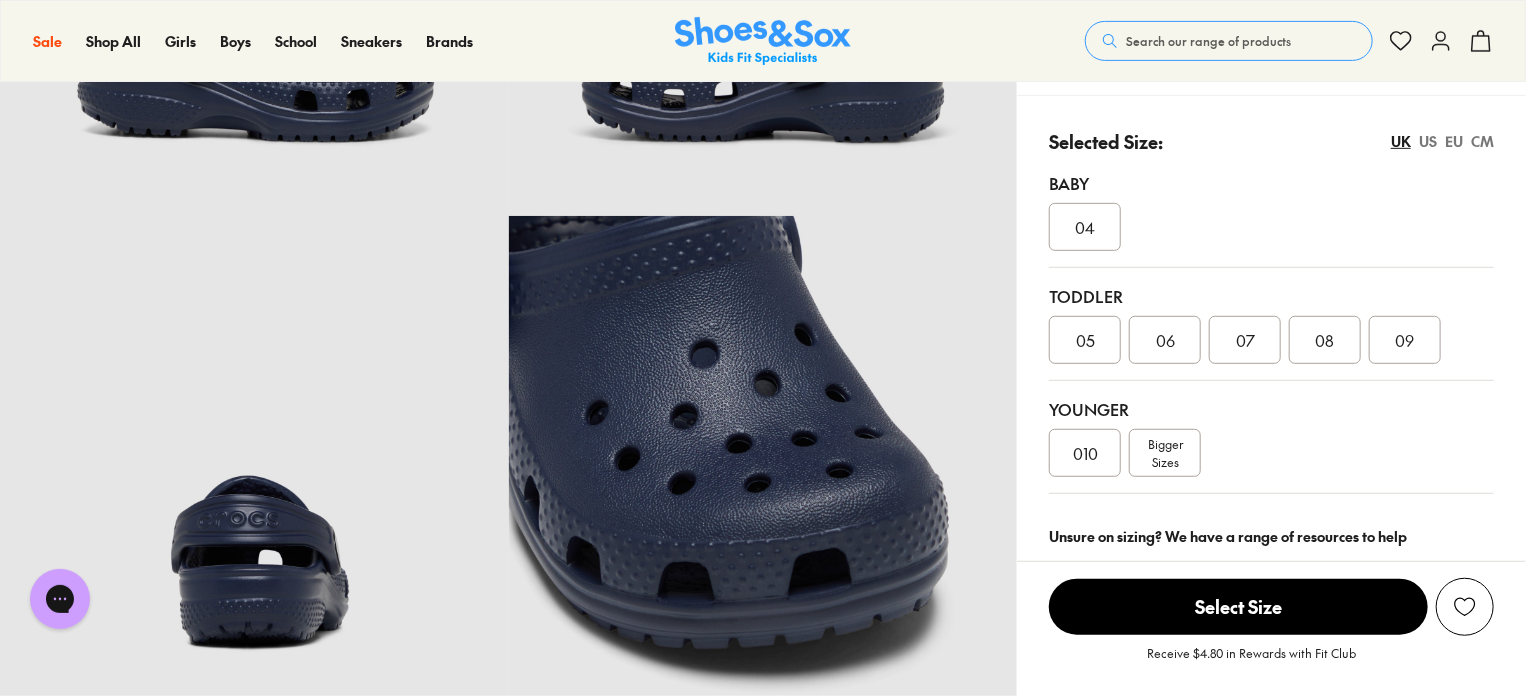 click on "010" at bounding box center (1085, 453) 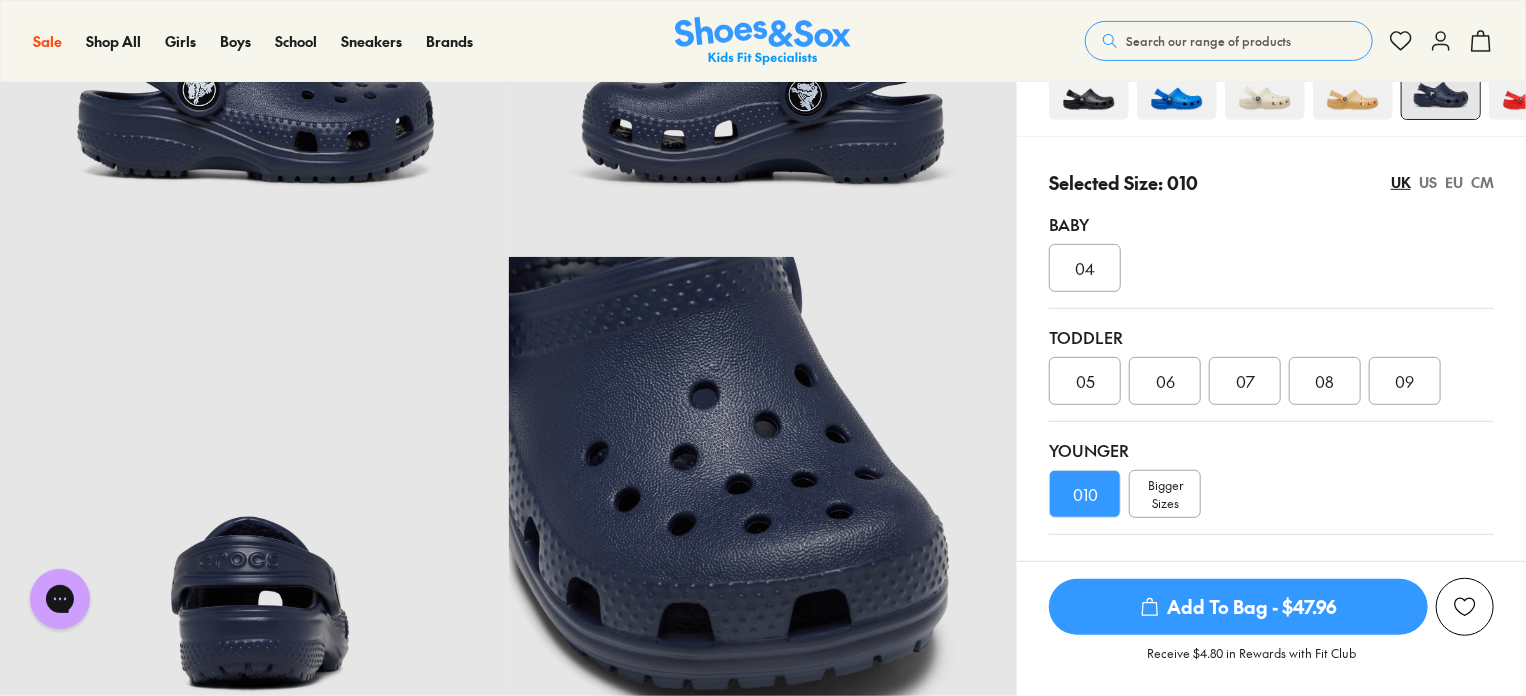 scroll, scrollTop: 385, scrollLeft: 0, axis: vertical 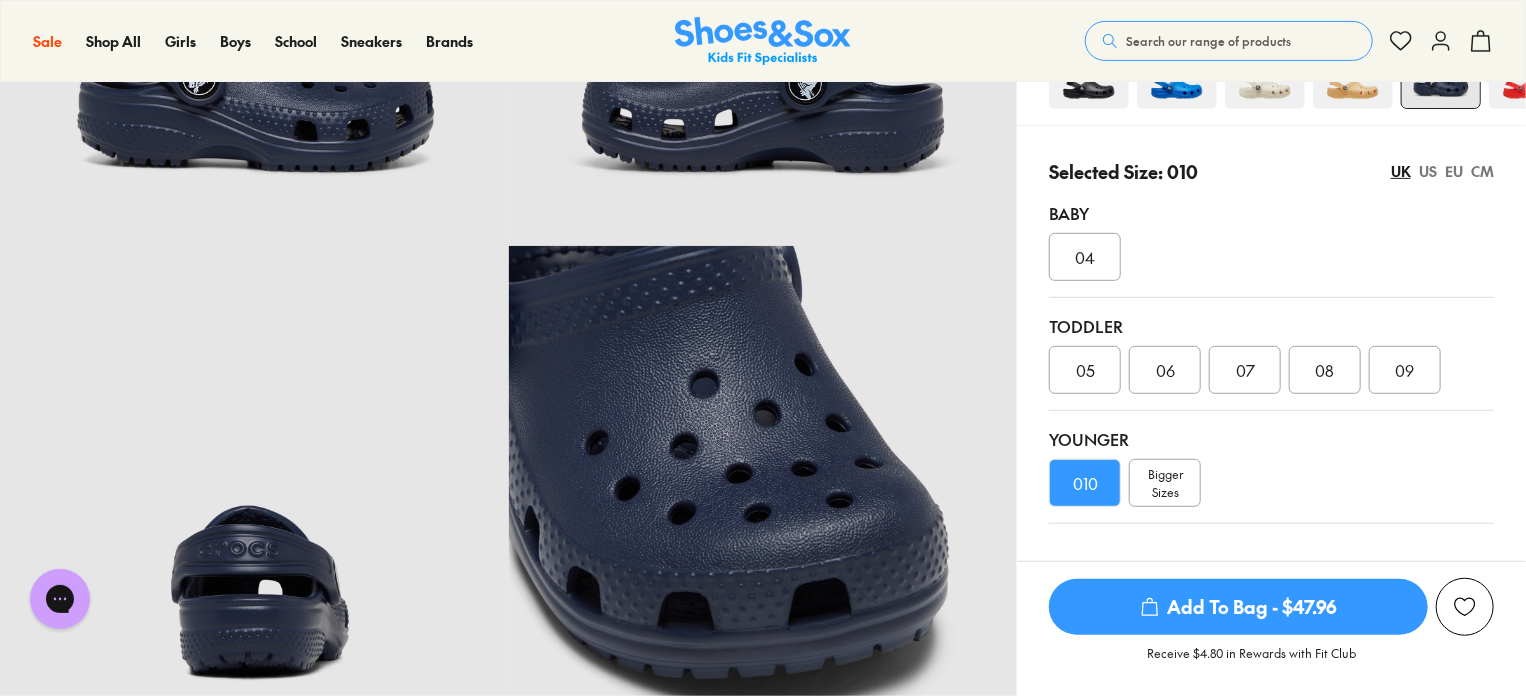 click on "Add To Bag - $47.96" at bounding box center [1238, 607] 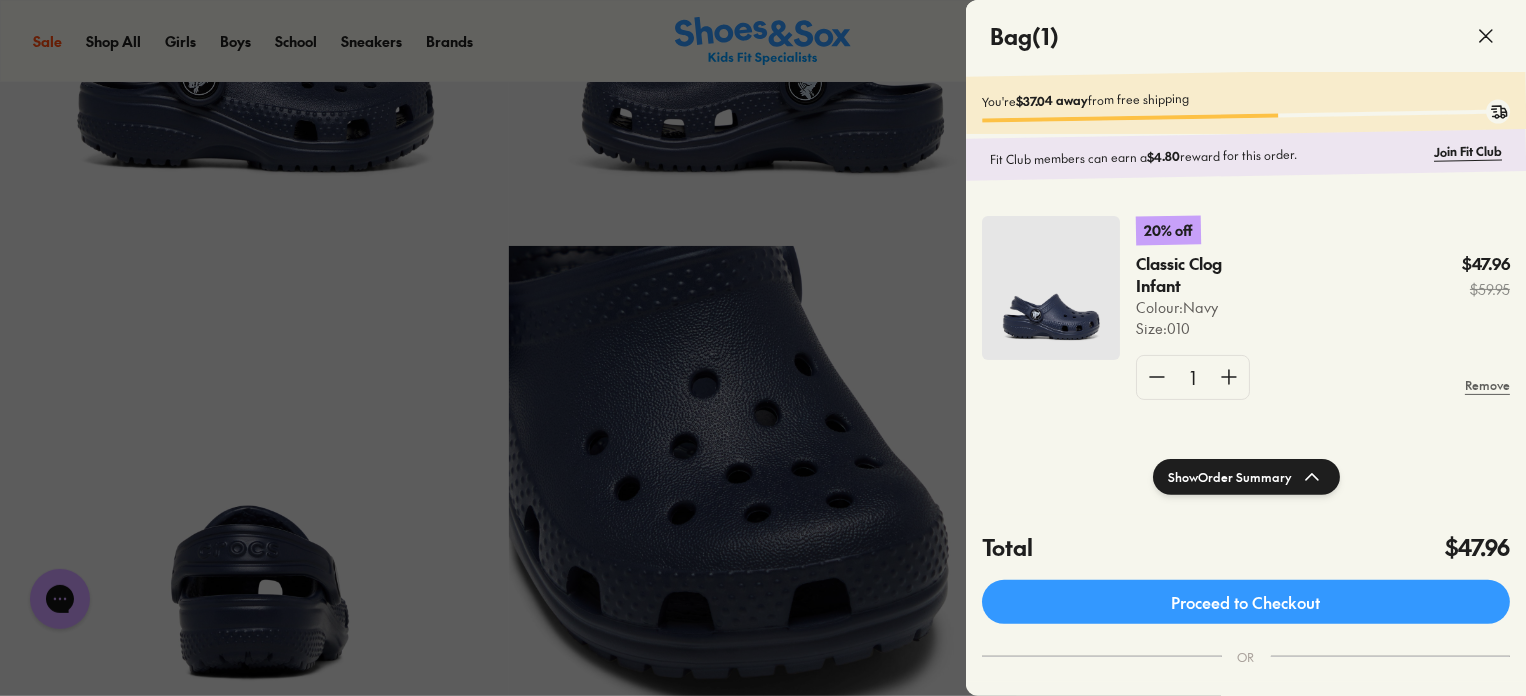 click 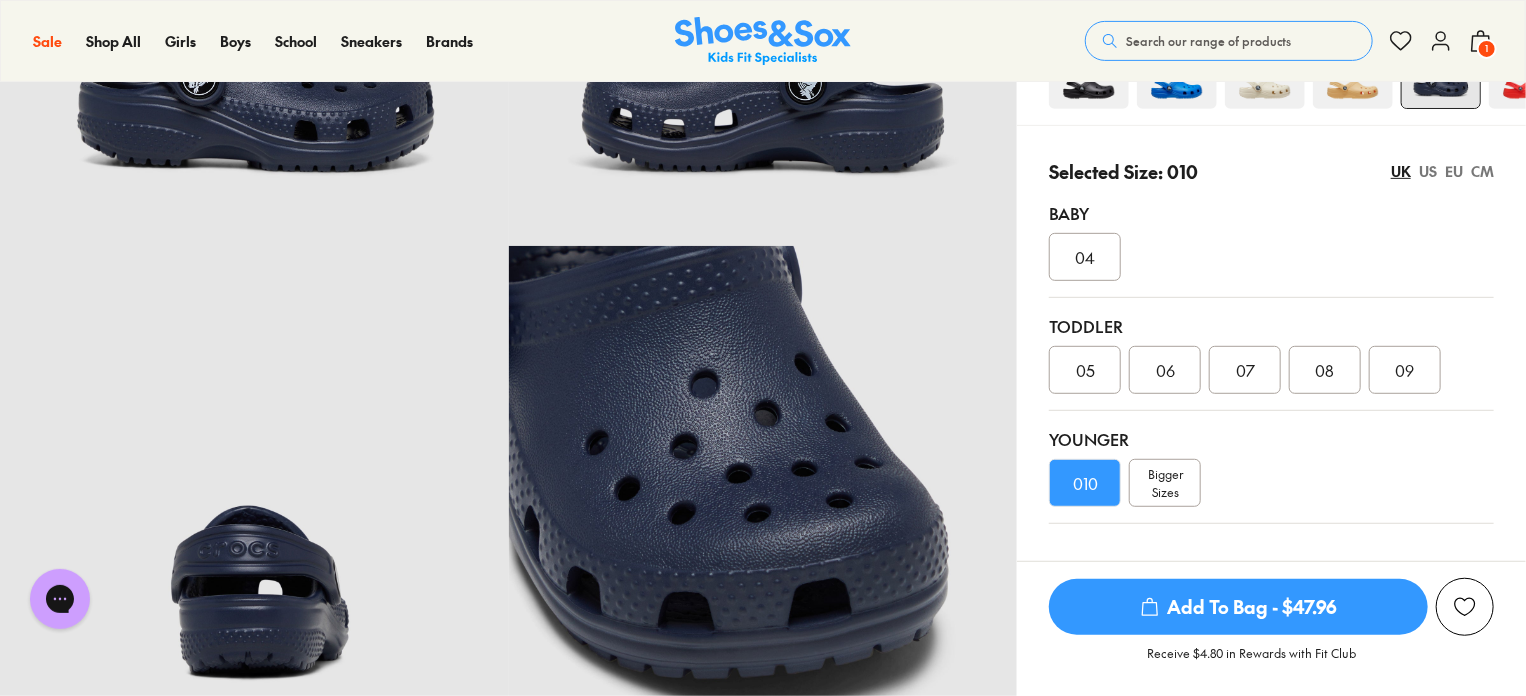 click on "Bigger Sizes" at bounding box center [1165, 483] 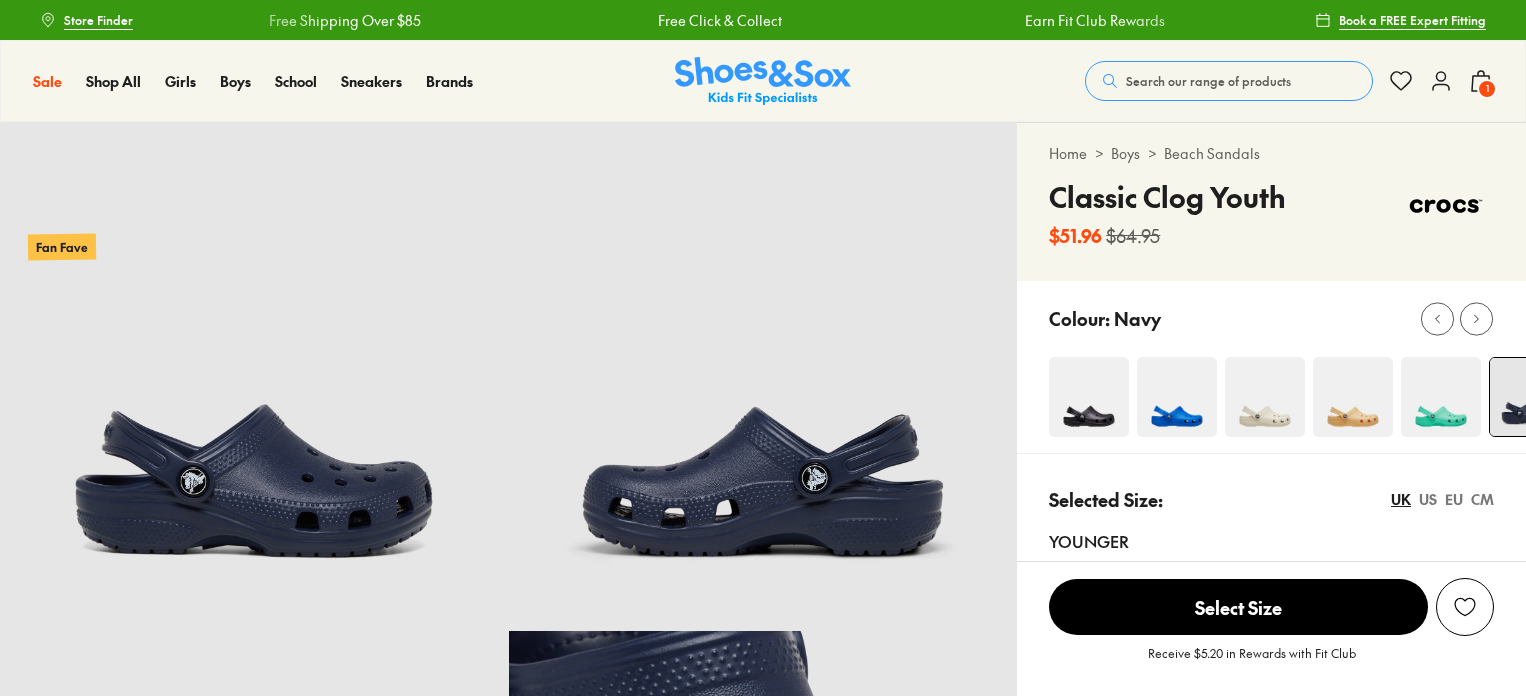 scroll, scrollTop: 0, scrollLeft: 0, axis: both 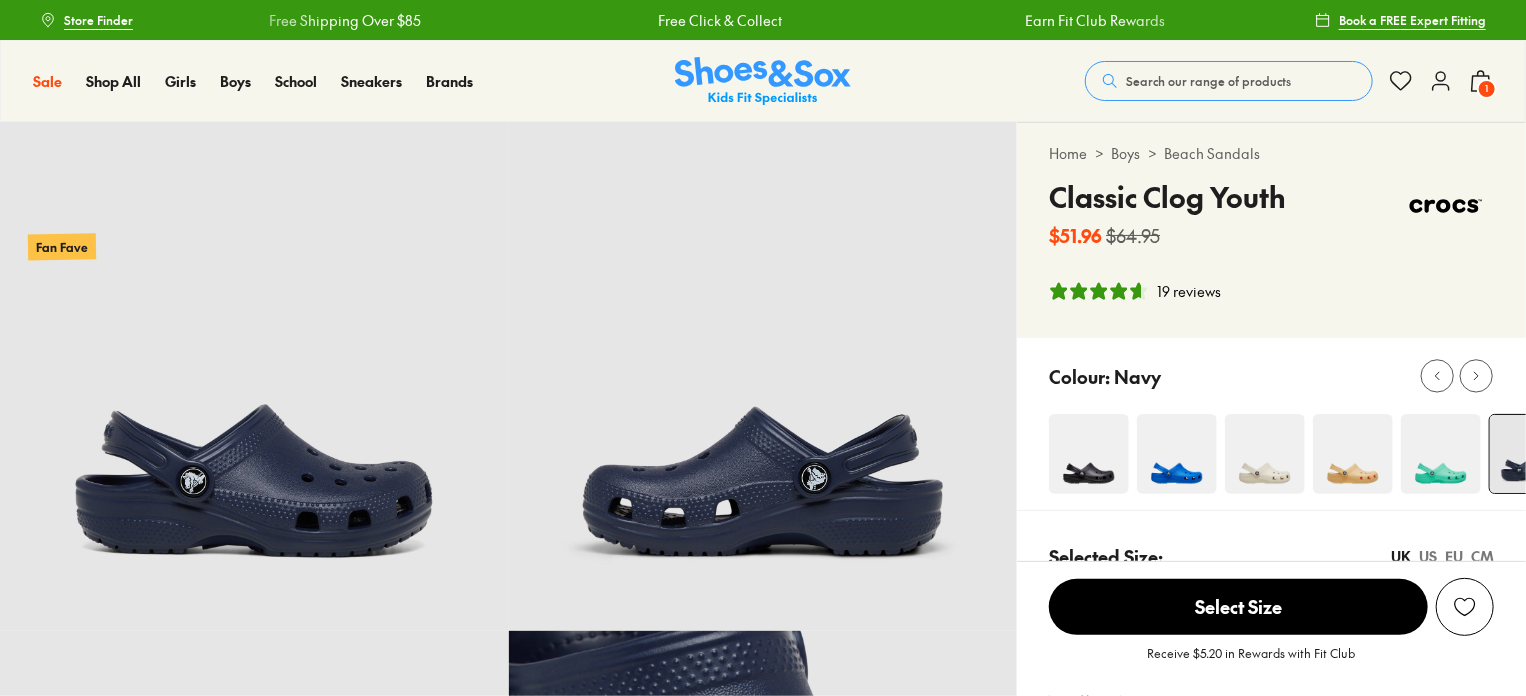 select on "*" 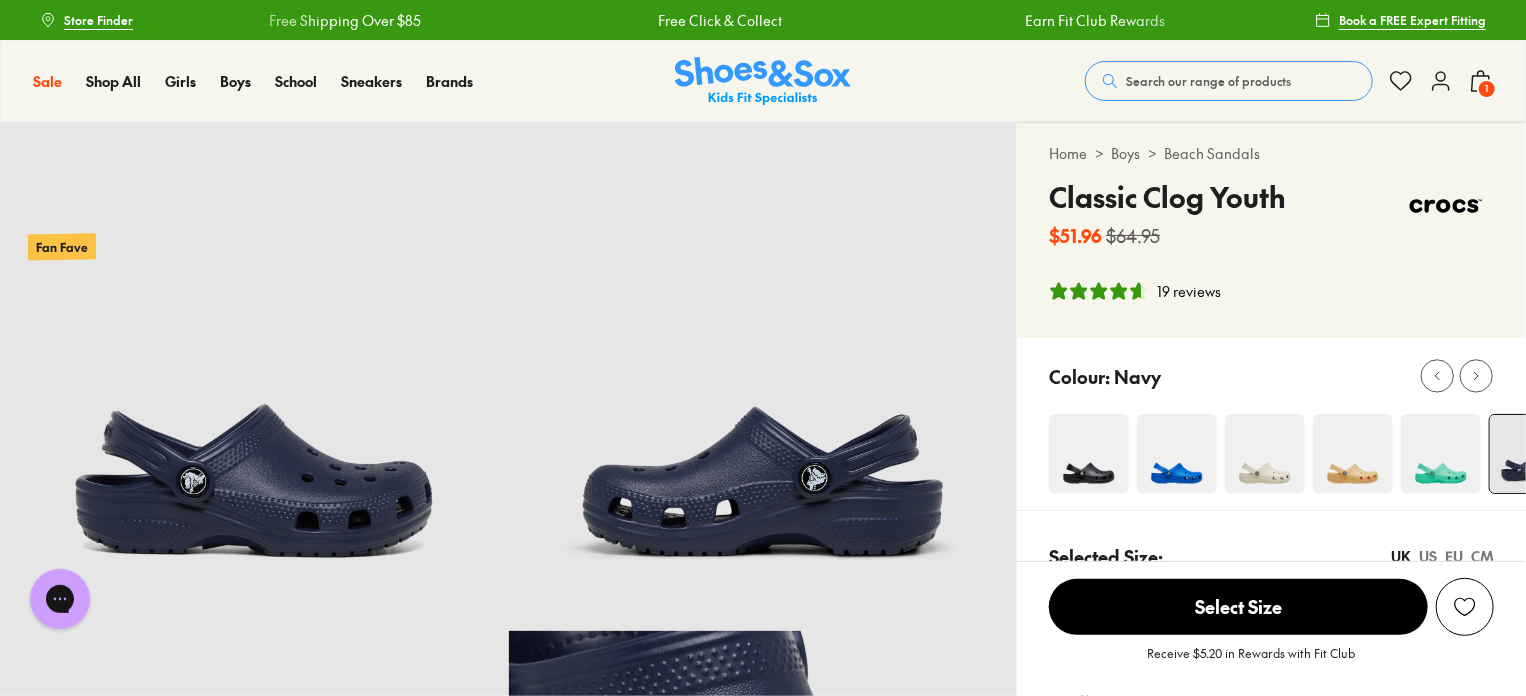 scroll, scrollTop: 0, scrollLeft: 0, axis: both 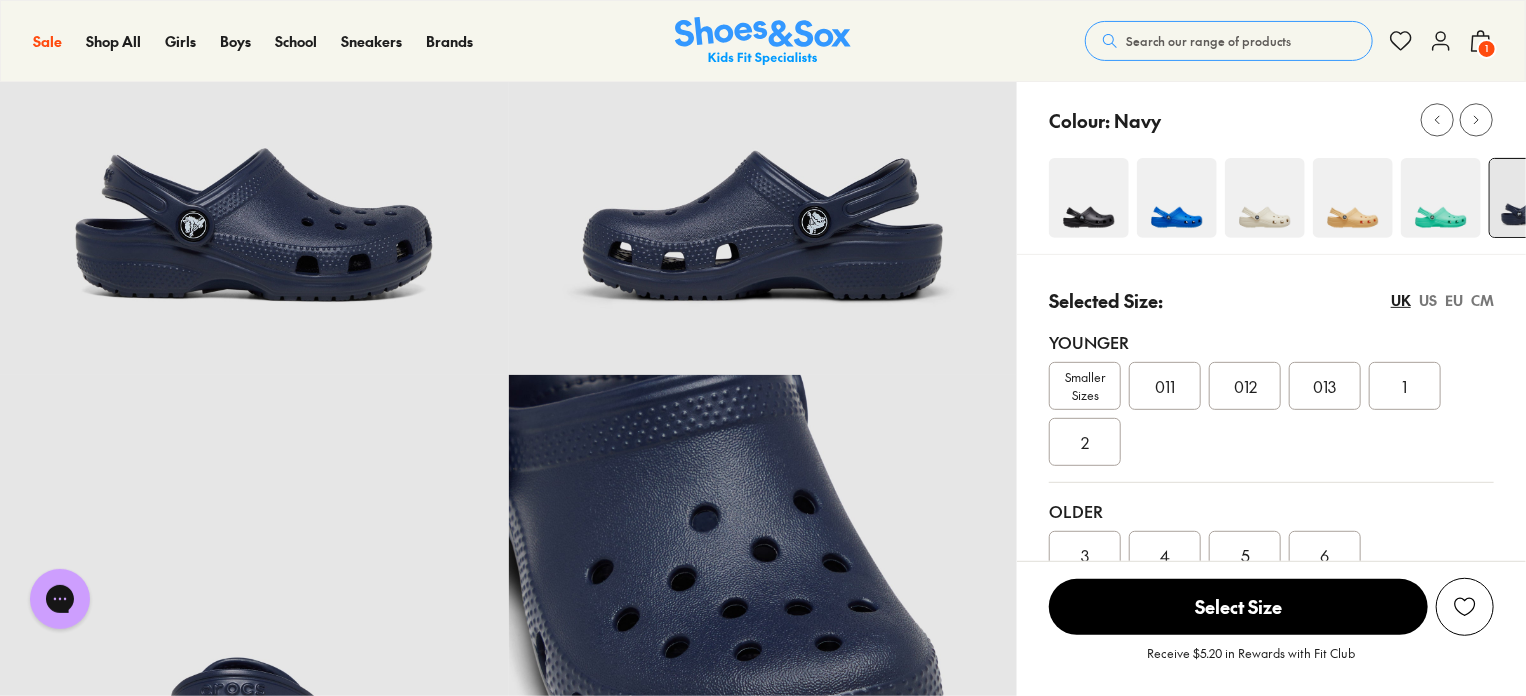 click on "011" at bounding box center [1165, 386] 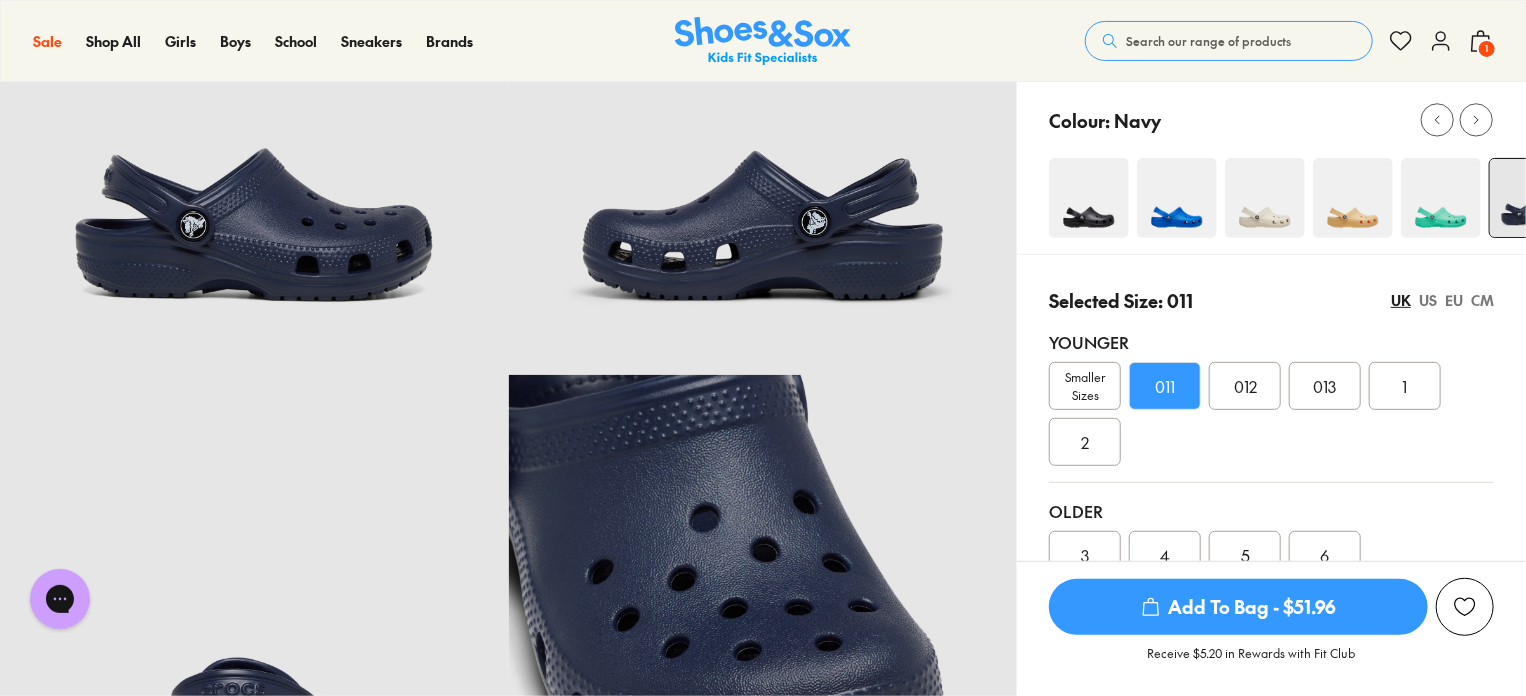 click at bounding box center [1089, 198] 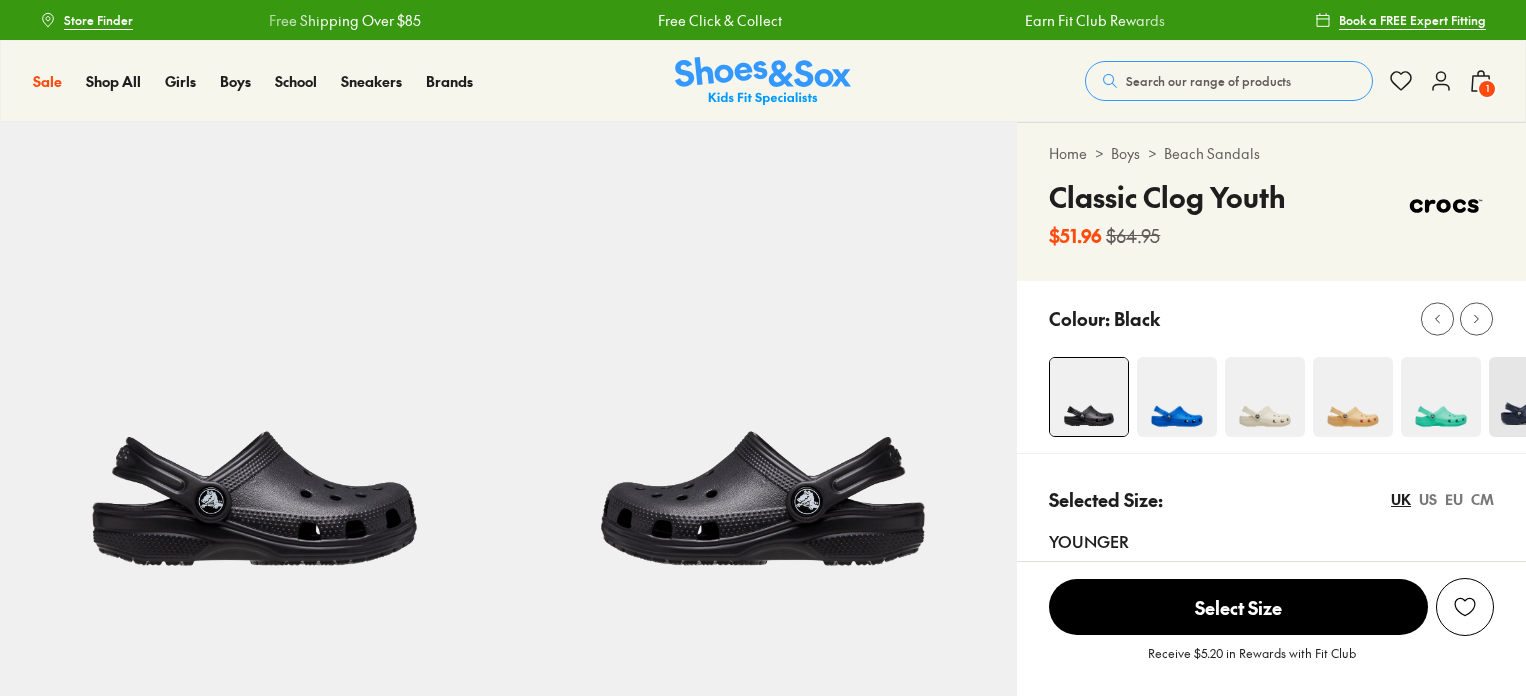 scroll, scrollTop: 0, scrollLeft: 0, axis: both 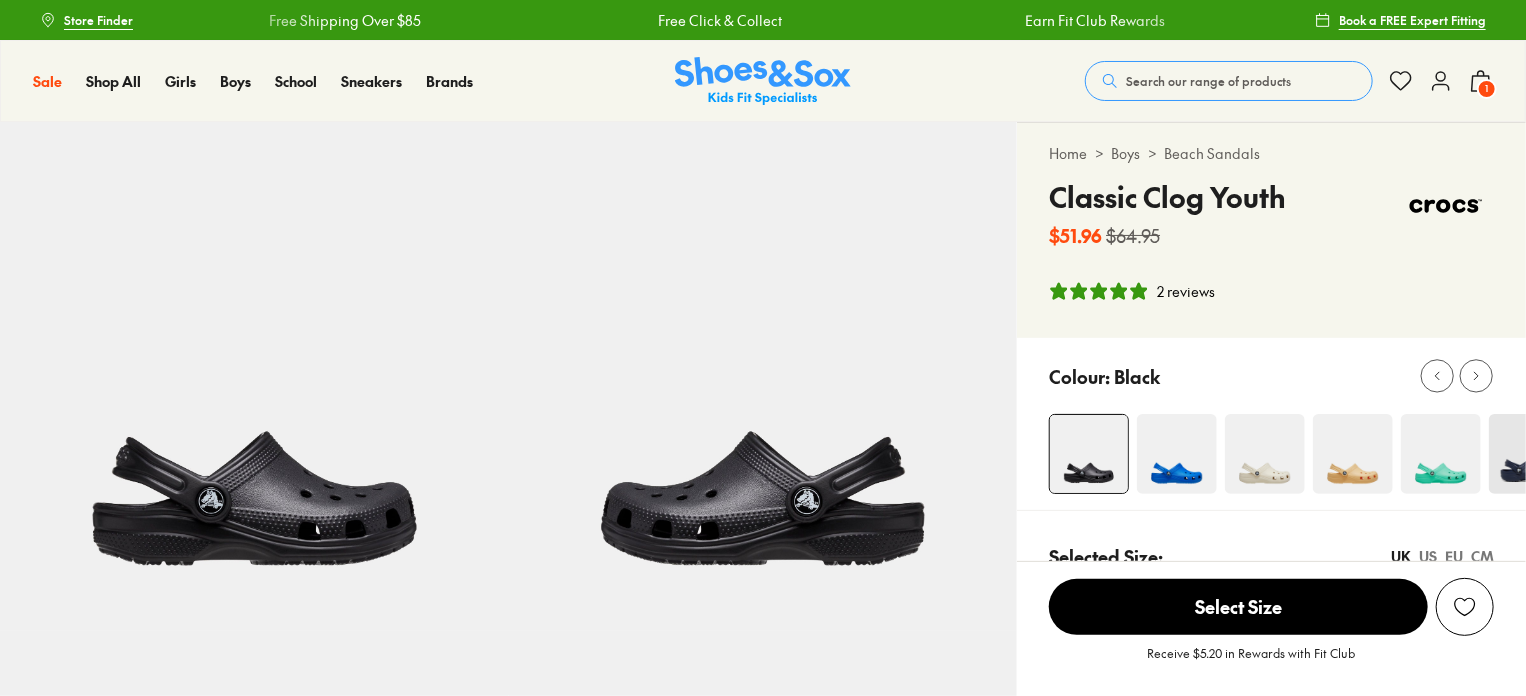 select on "*" 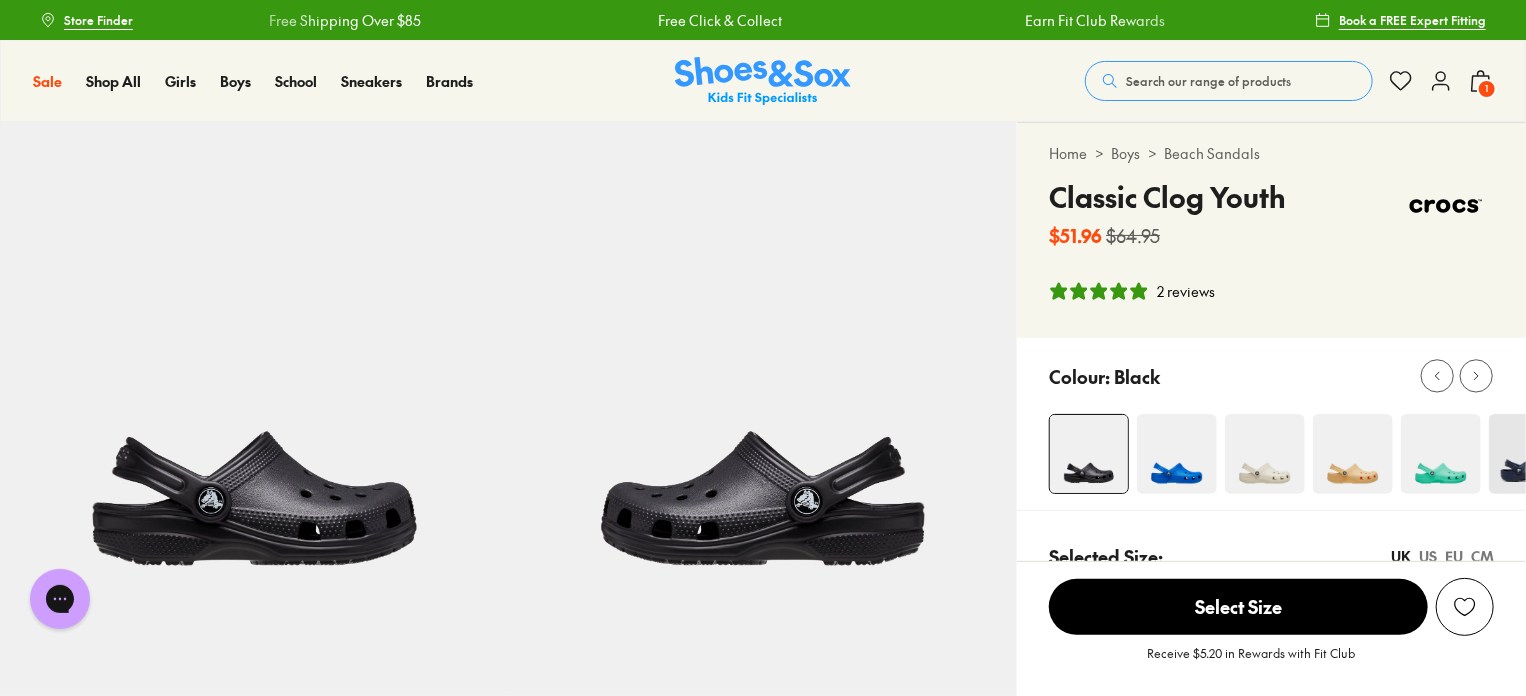 scroll, scrollTop: 0, scrollLeft: 0, axis: both 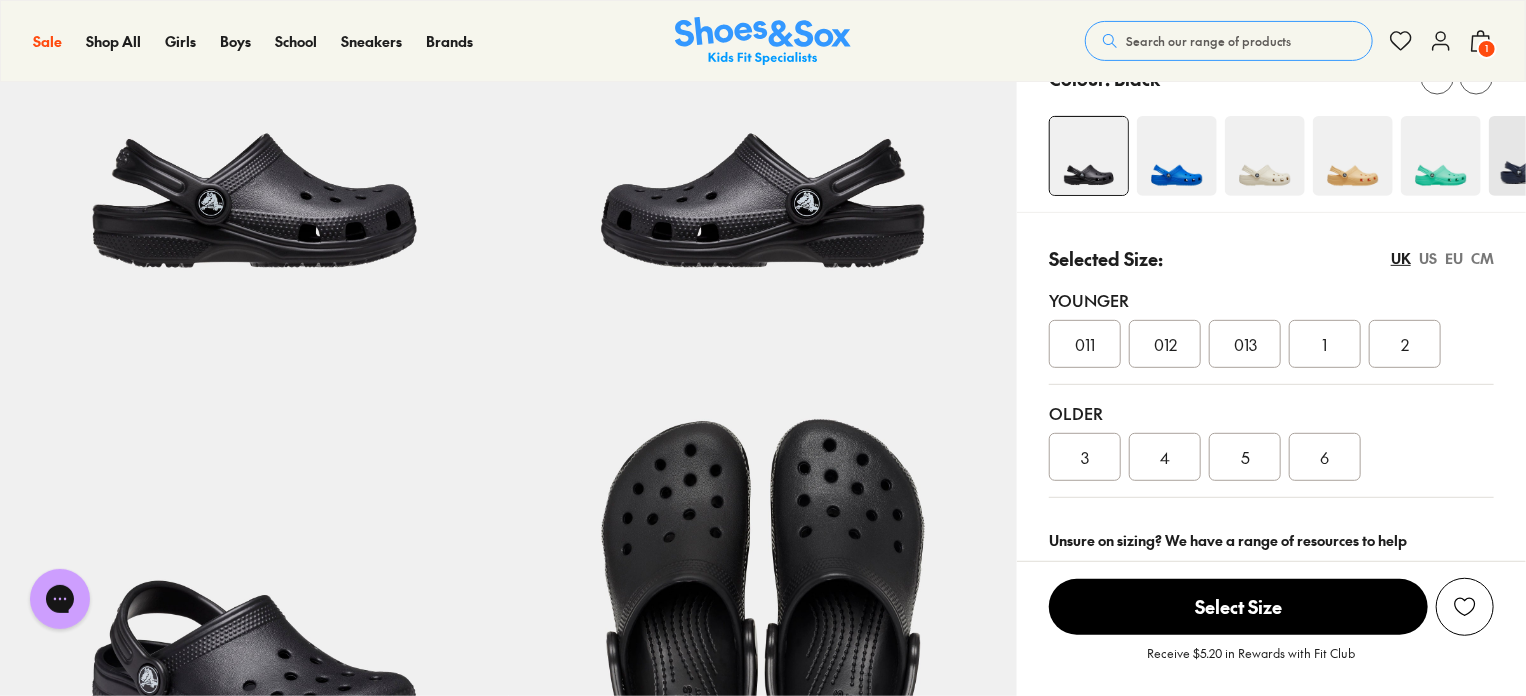 click on "011" at bounding box center (1085, 344) 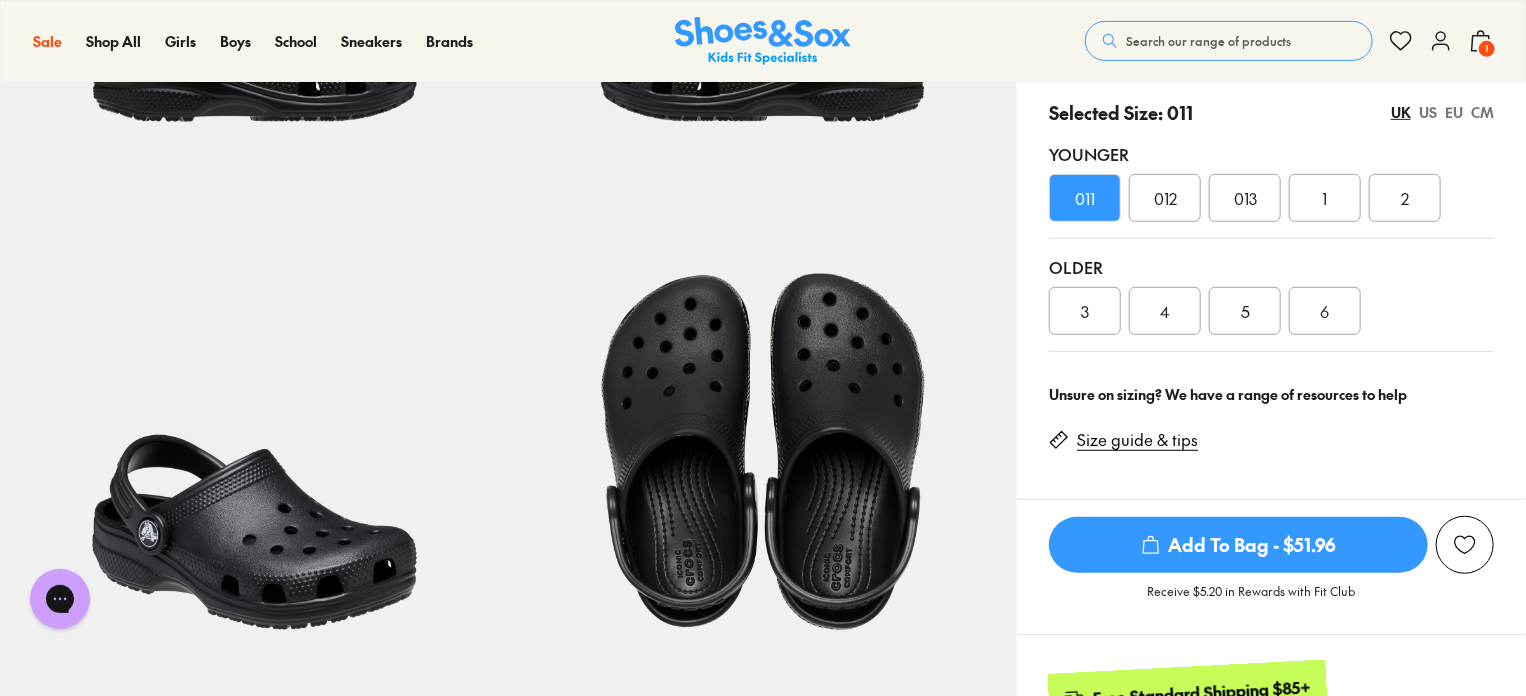 scroll, scrollTop: 451, scrollLeft: 0, axis: vertical 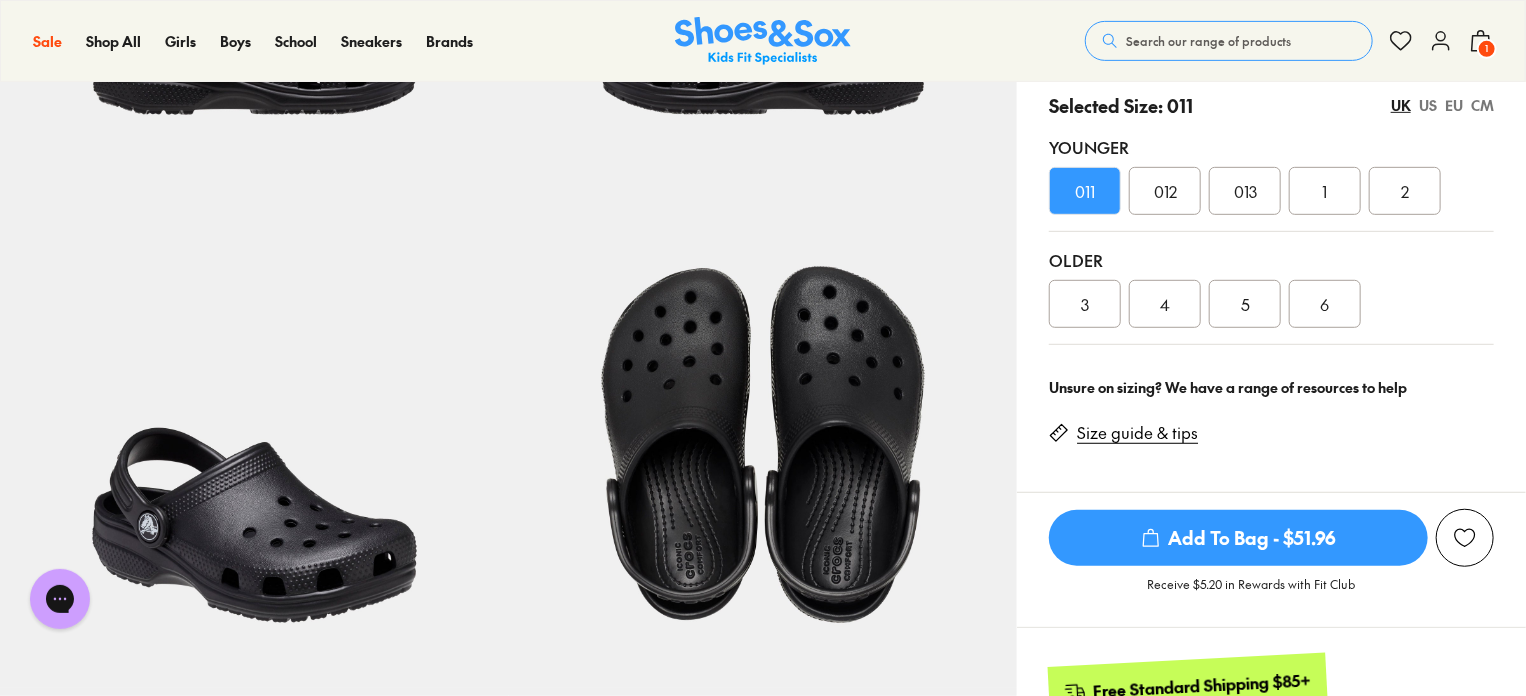 click on "Size guide & tips" at bounding box center (1137, 433) 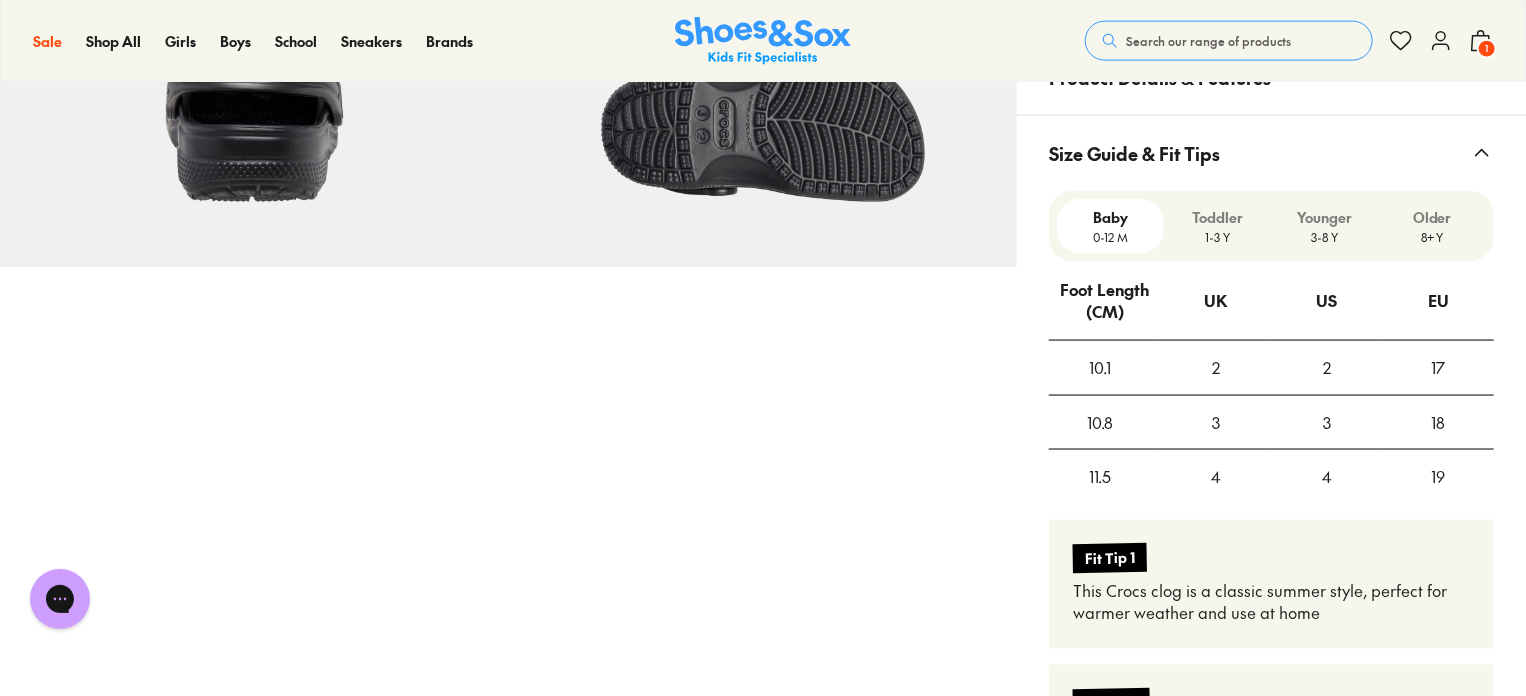 scroll, scrollTop: 1444, scrollLeft: 0, axis: vertical 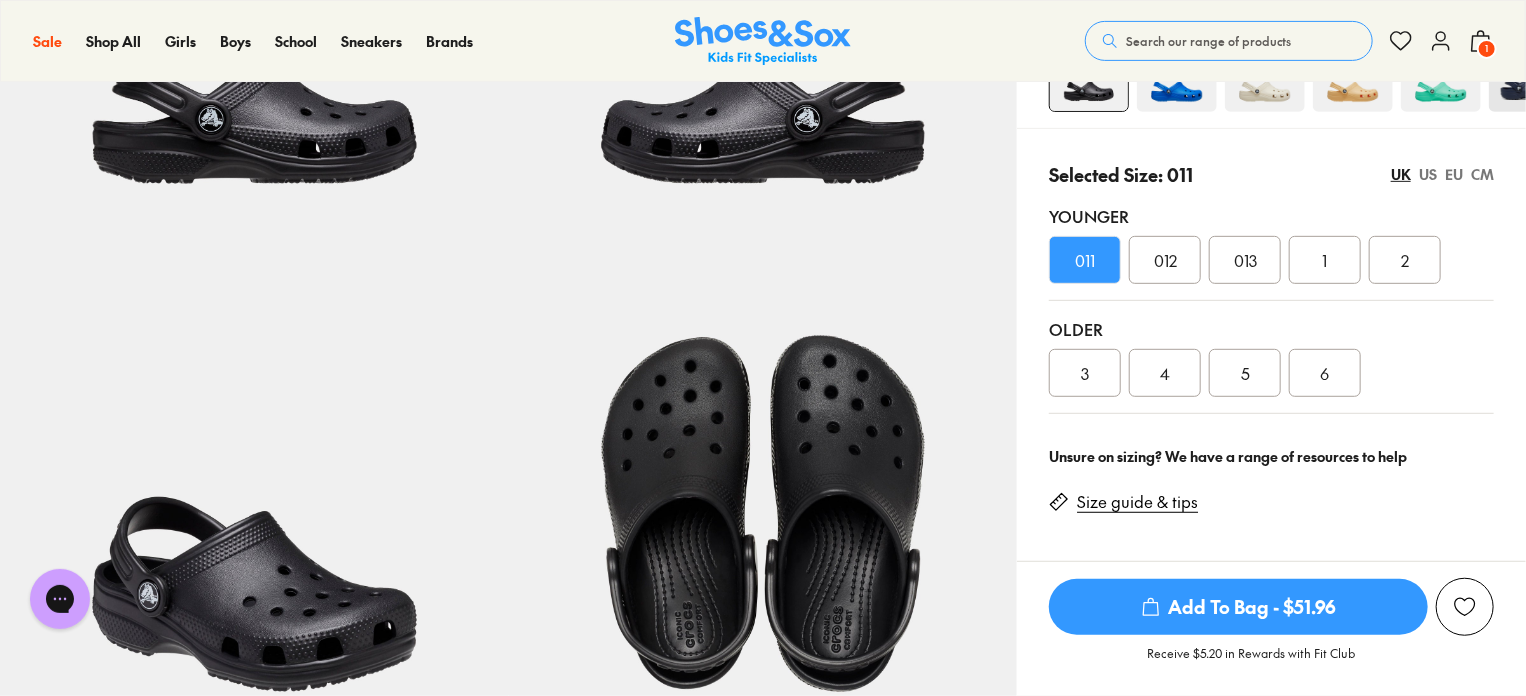 click on "Add To Bag - $51.96" at bounding box center [1238, 607] 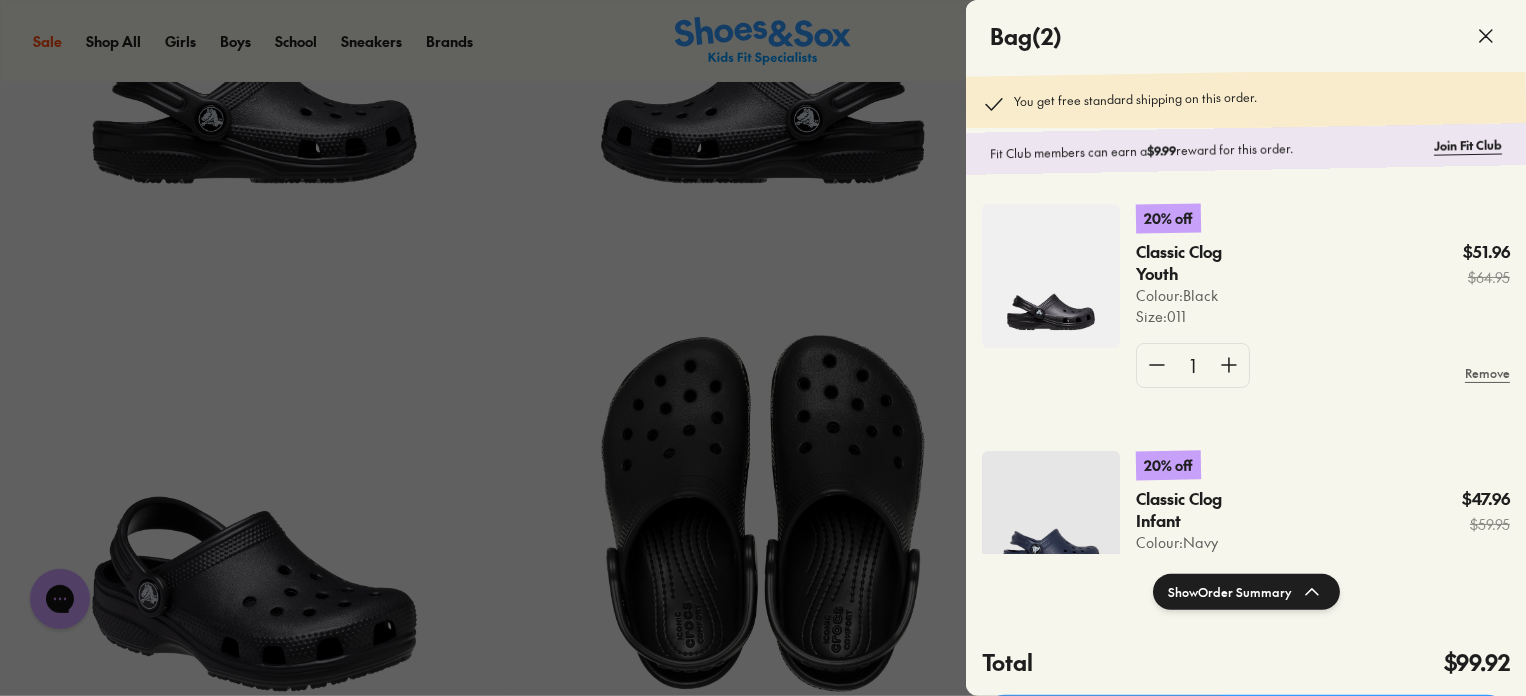 scroll, scrollTop: 0, scrollLeft: 0, axis: both 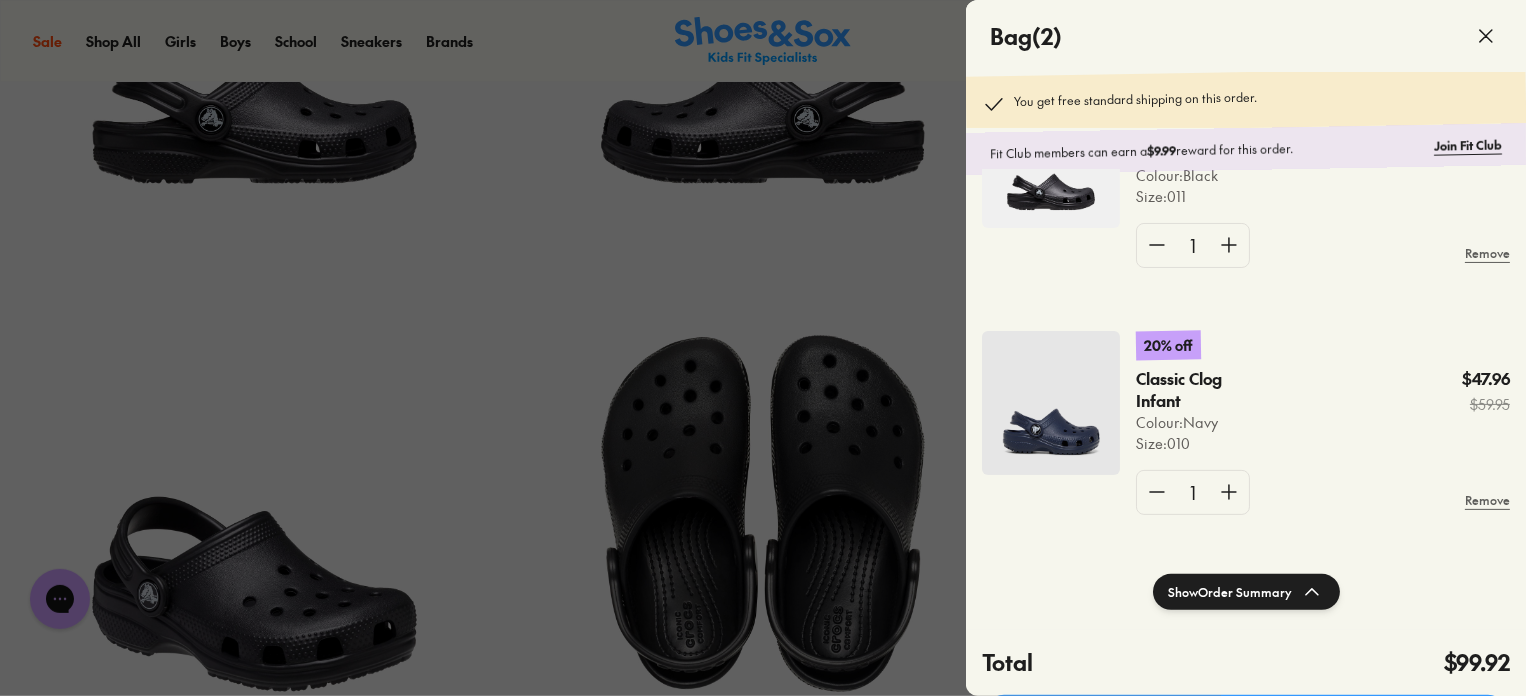 click on "Show  Order Summary" 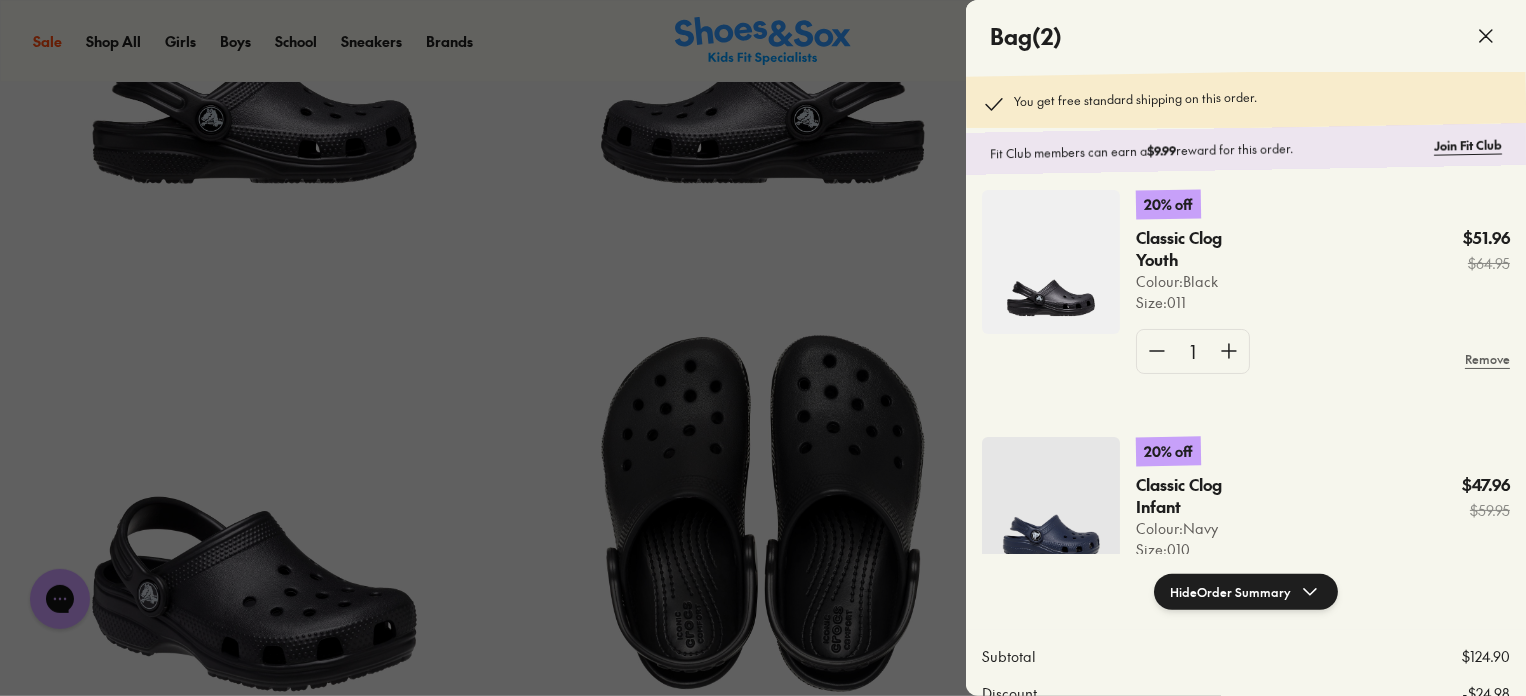 scroll, scrollTop: 133, scrollLeft: 0, axis: vertical 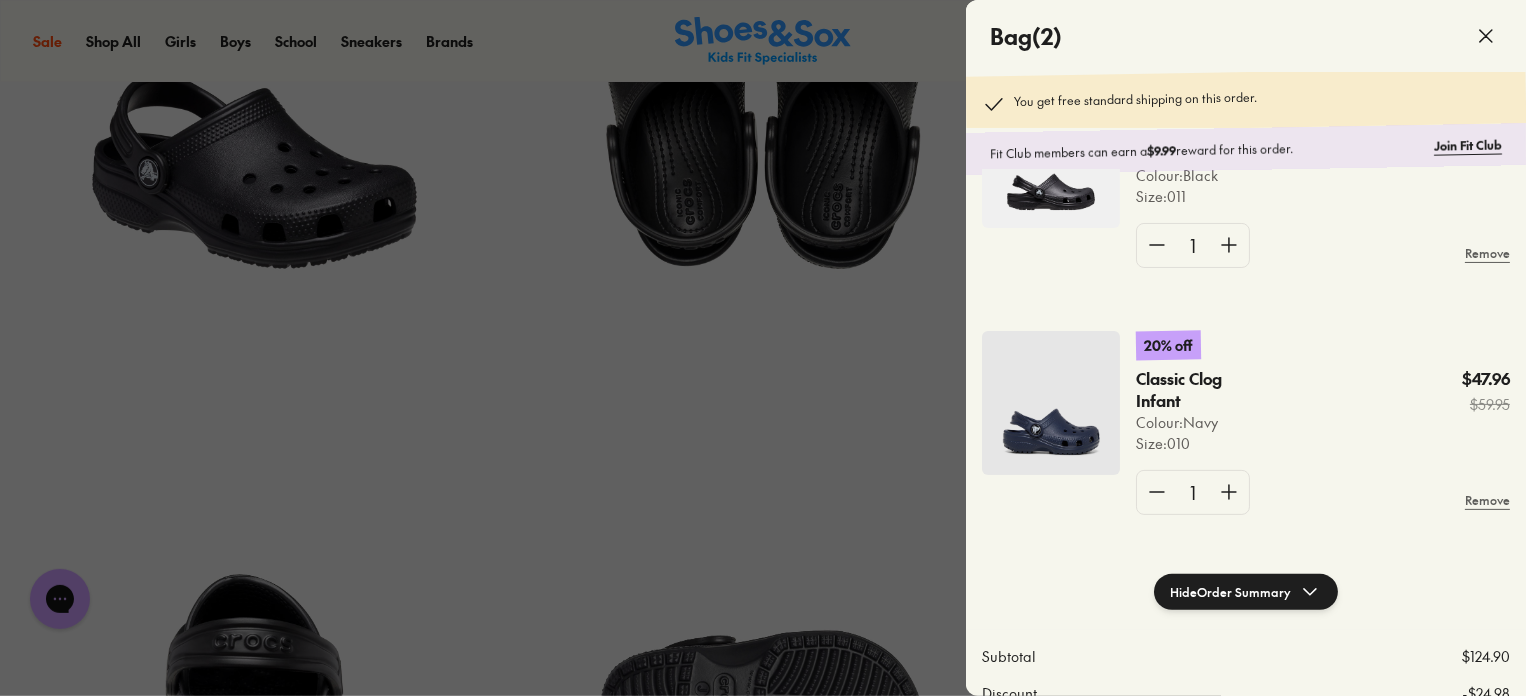 type 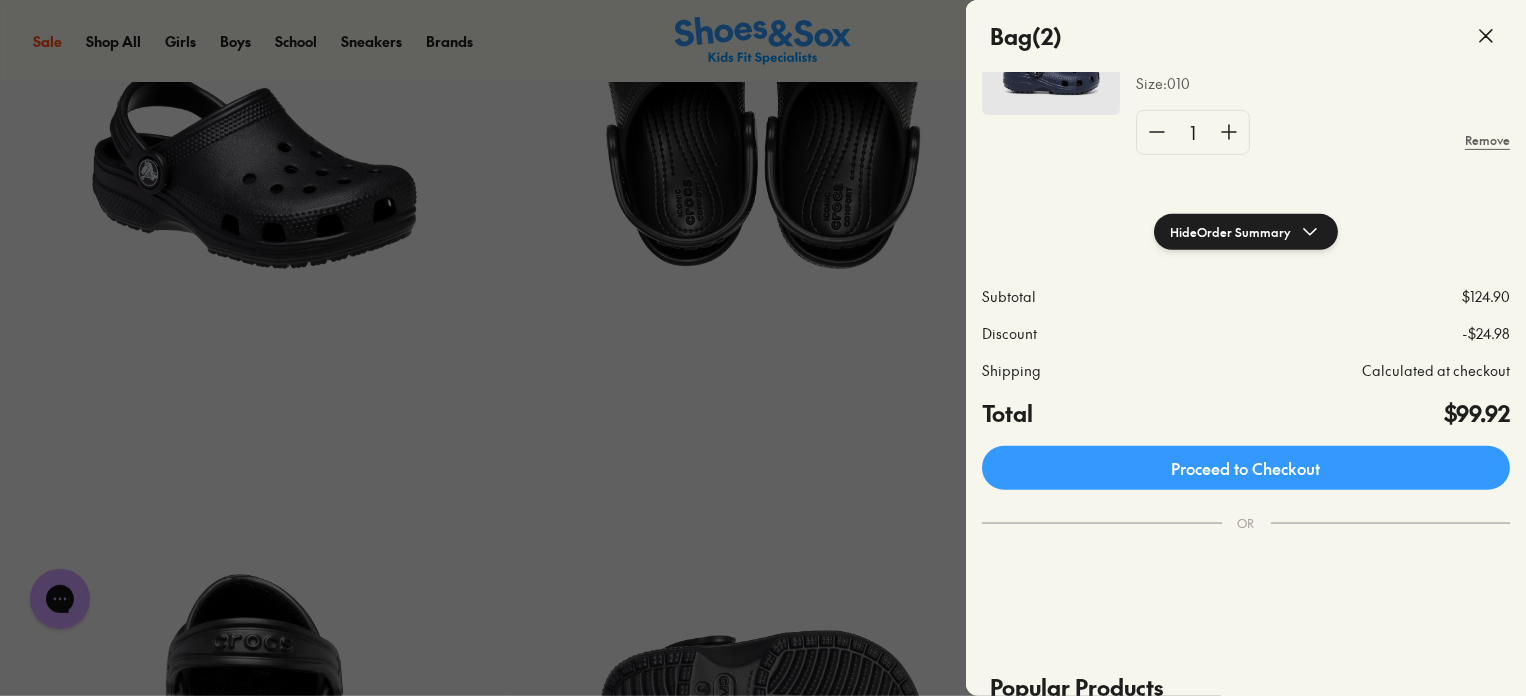scroll, scrollTop: 400, scrollLeft: 0, axis: vertical 